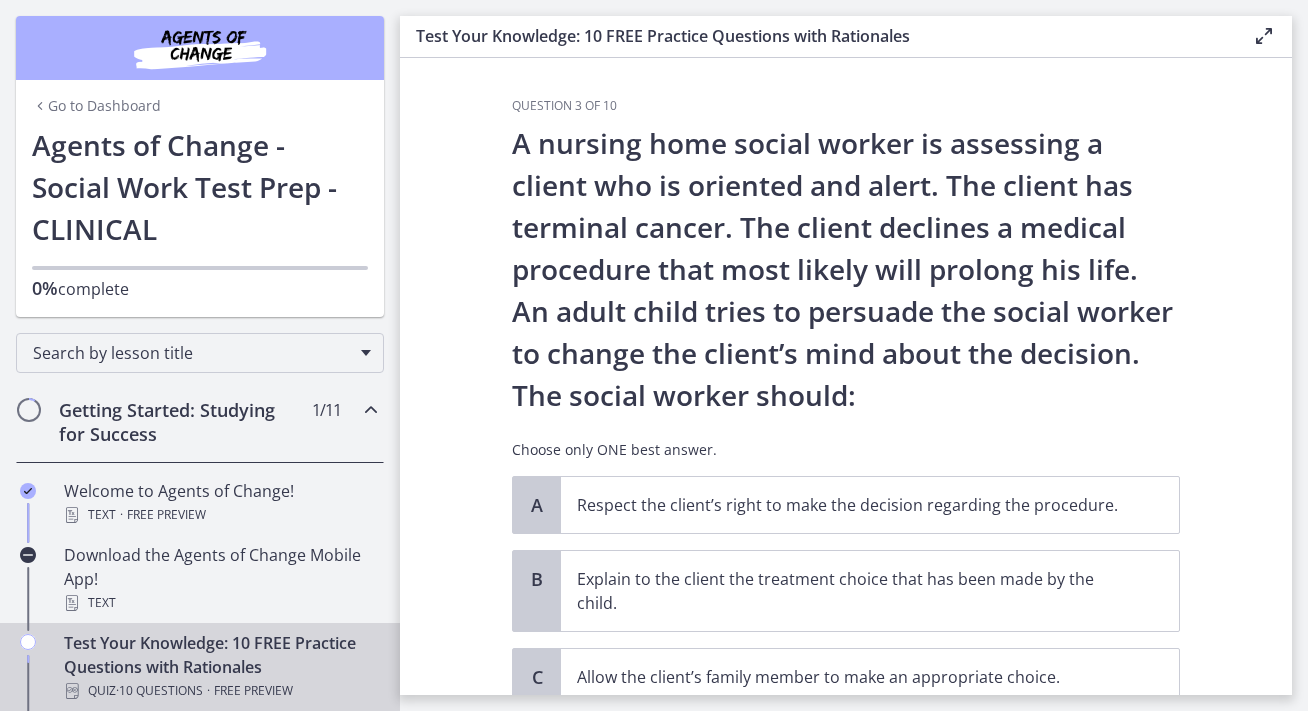 scroll, scrollTop: 0, scrollLeft: 0, axis: both 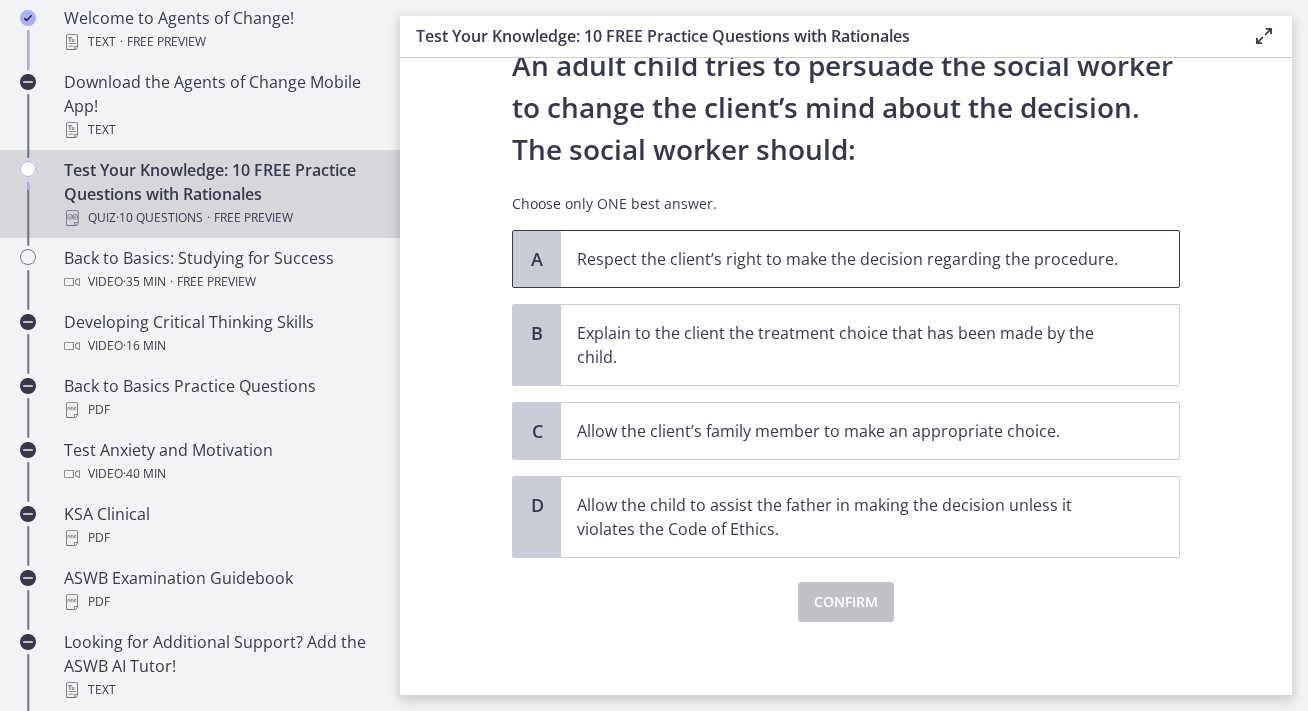 click on "Respect the client’s right to make the decision regarding the procedure." at bounding box center (850, 259) 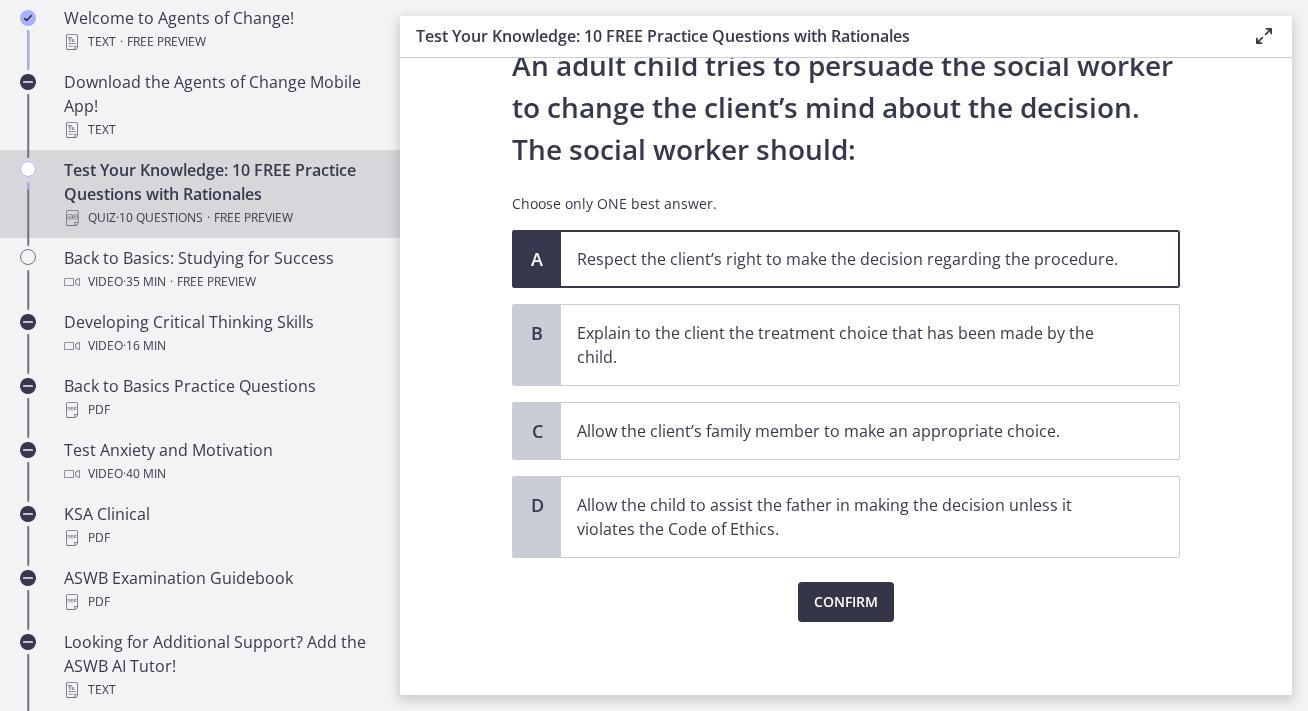 click on "Confirm" at bounding box center [846, 602] 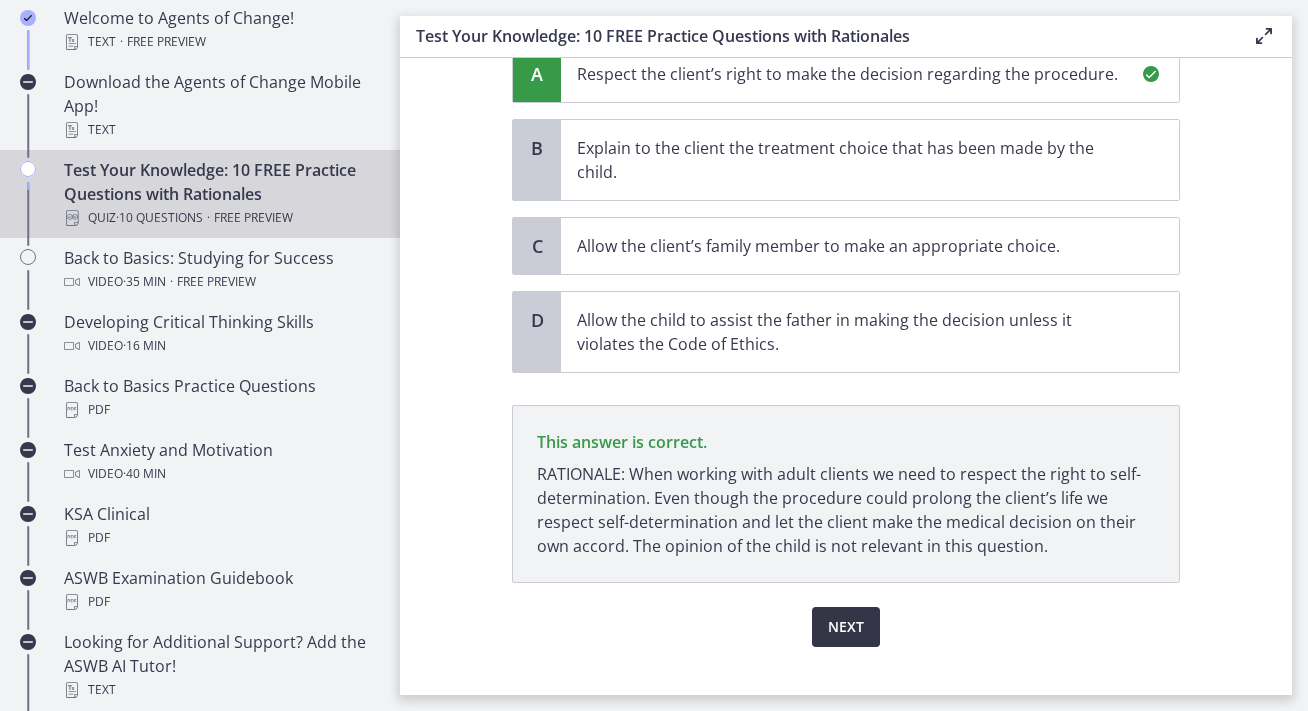 scroll, scrollTop: 463, scrollLeft: 0, axis: vertical 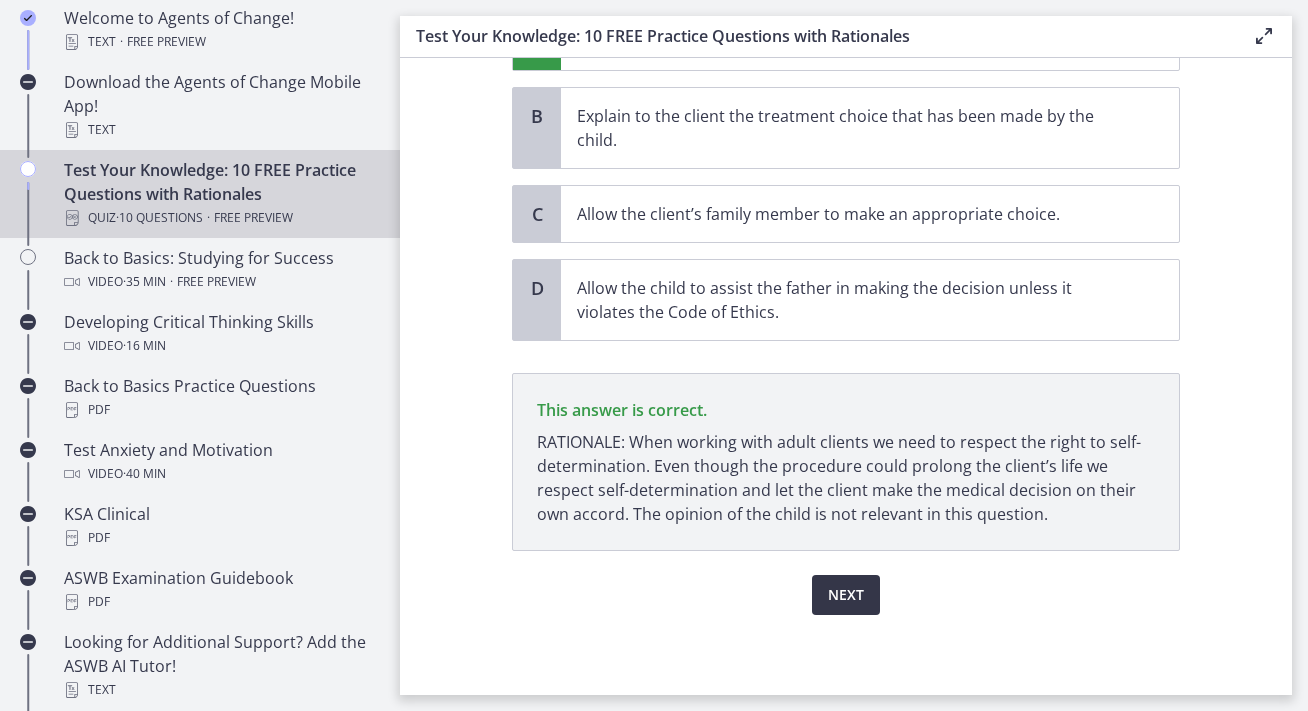 click on "Next" at bounding box center [846, 595] 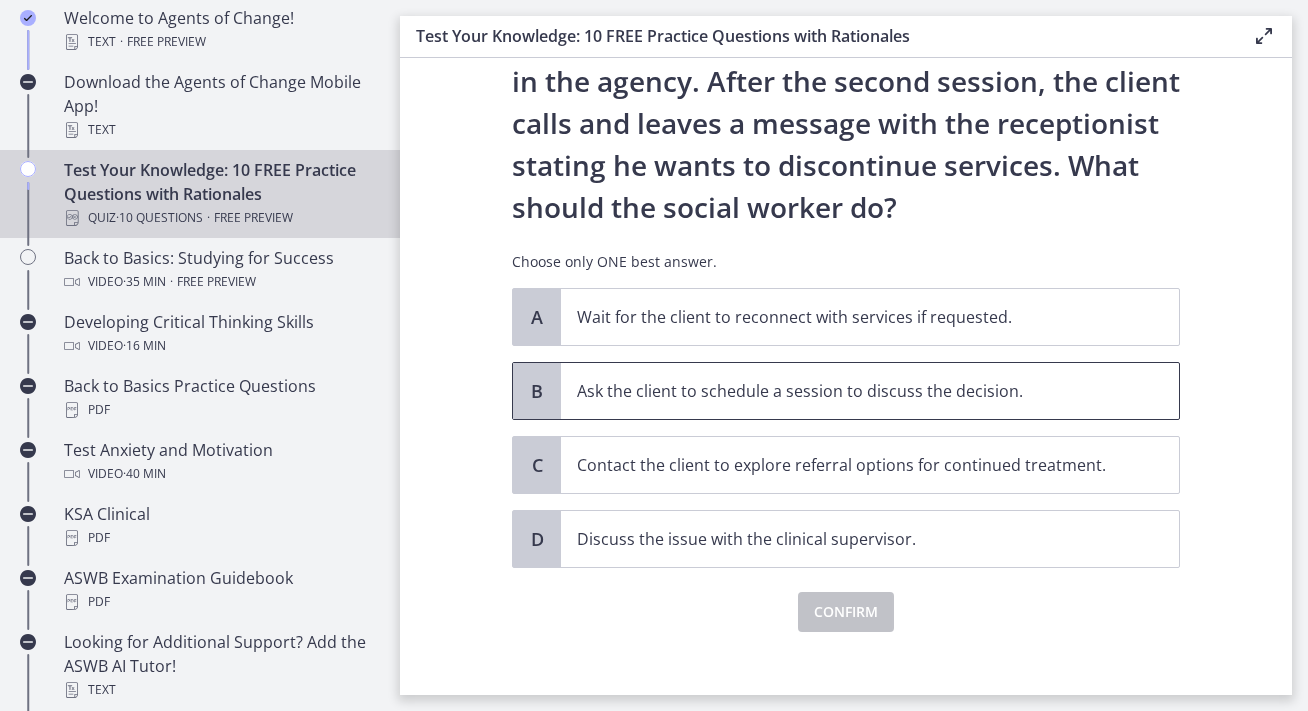 scroll, scrollTop: 193, scrollLeft: 0, axis: vertical 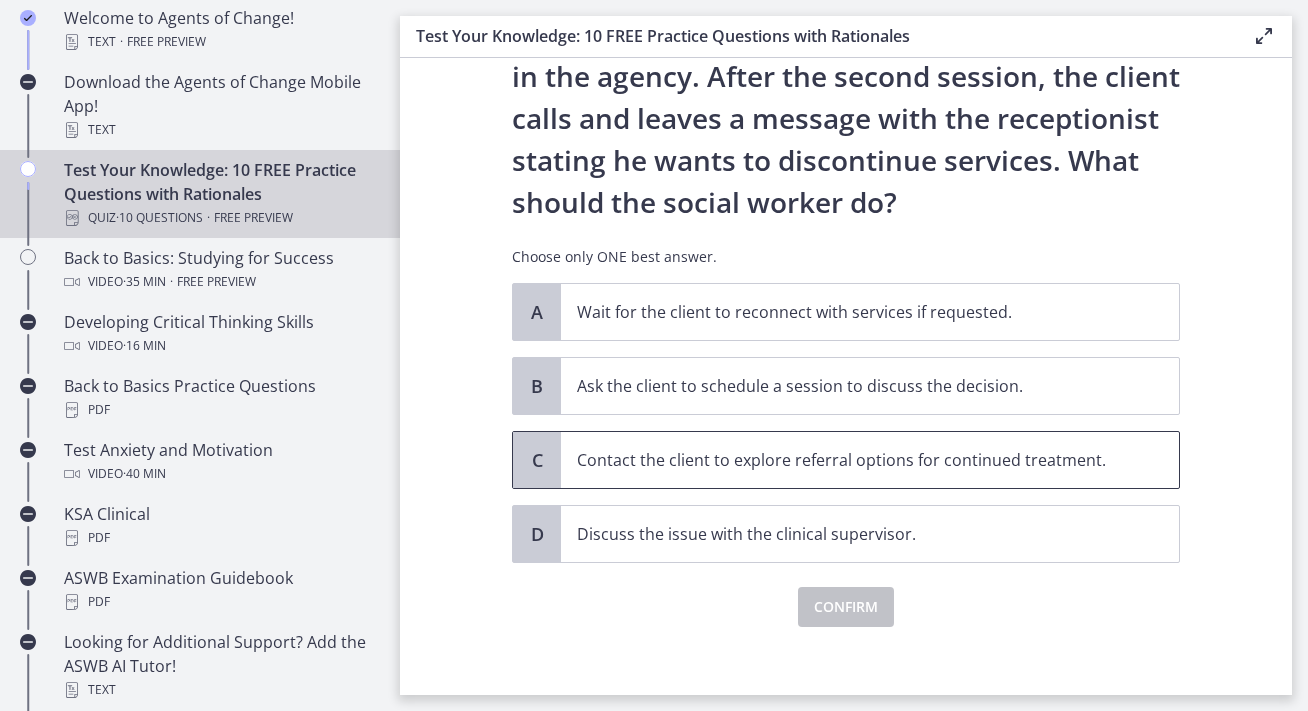 click on "Contact the client to explore referral options for continued treatment." at bounding box center [850, 460] 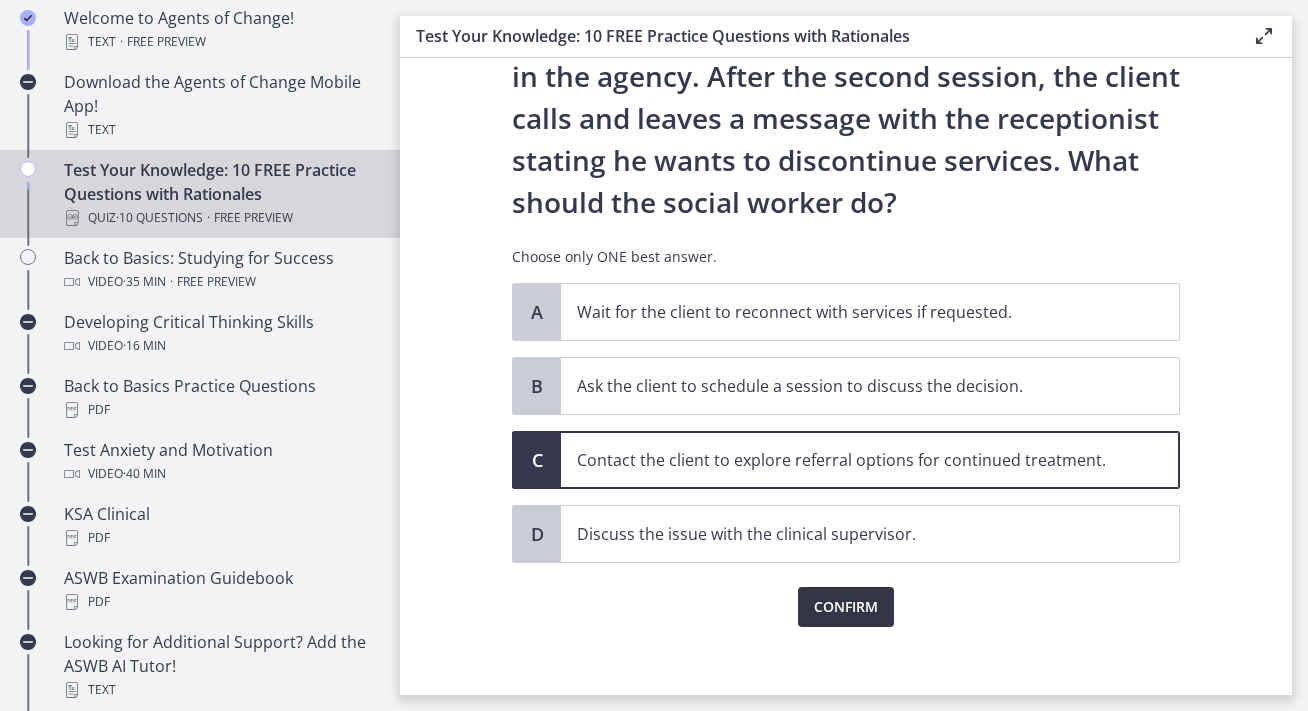 click on "Confirm" at bounding box center [846, 607] 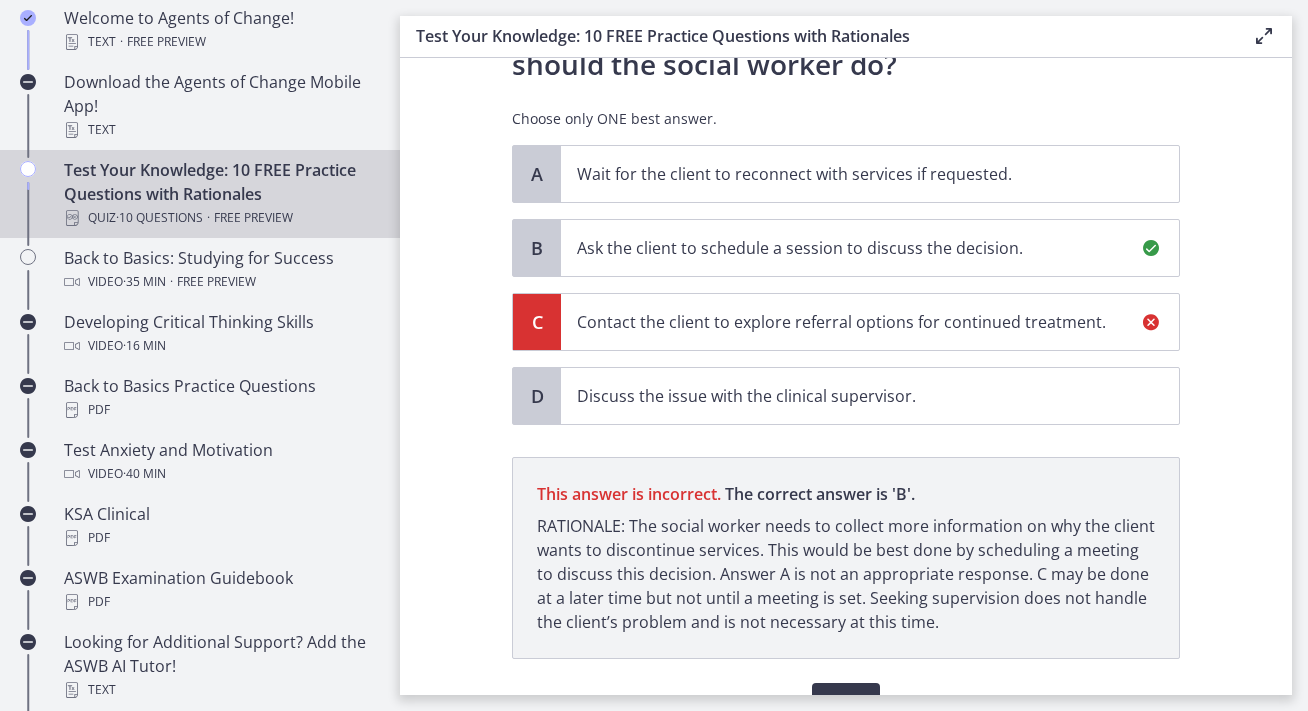 scroll, scrollTop: 339, scrollLeft: 0, axis: vertical 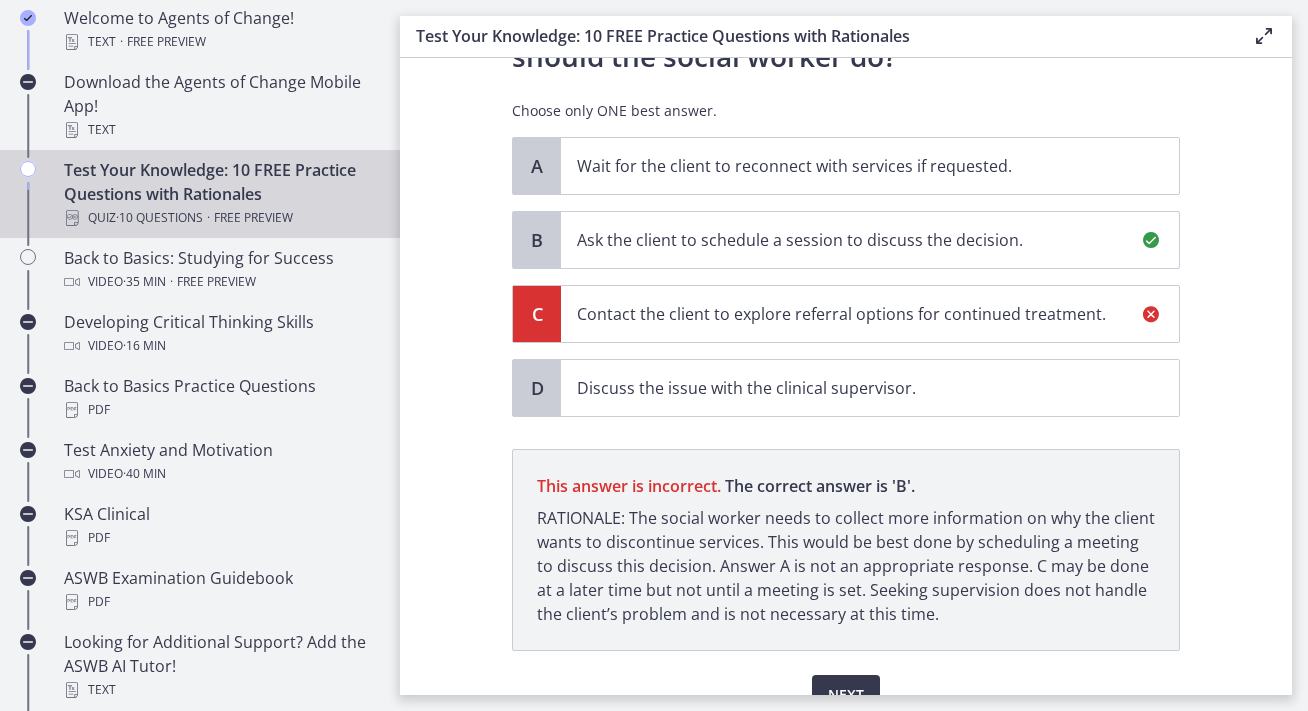 click at bounding box center [1151, 314] 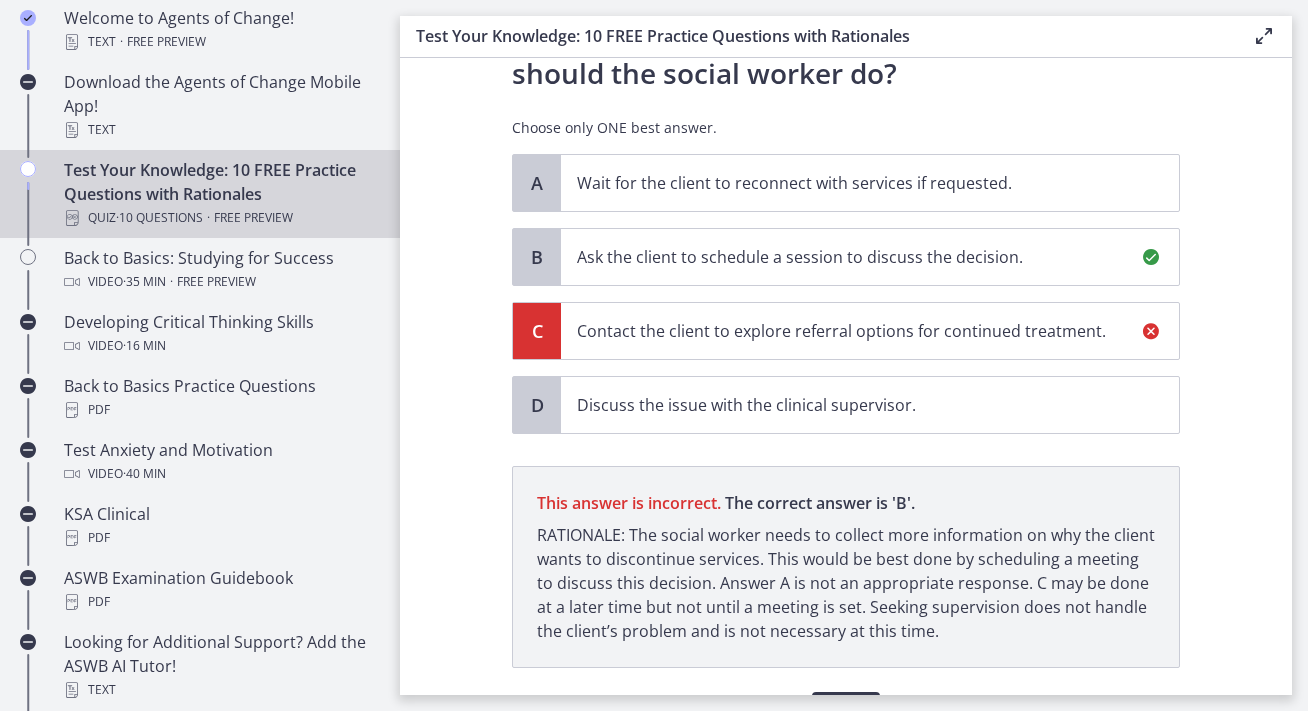 scroll, scrollTop: 439, scrollLeft: 0, axis: vertical 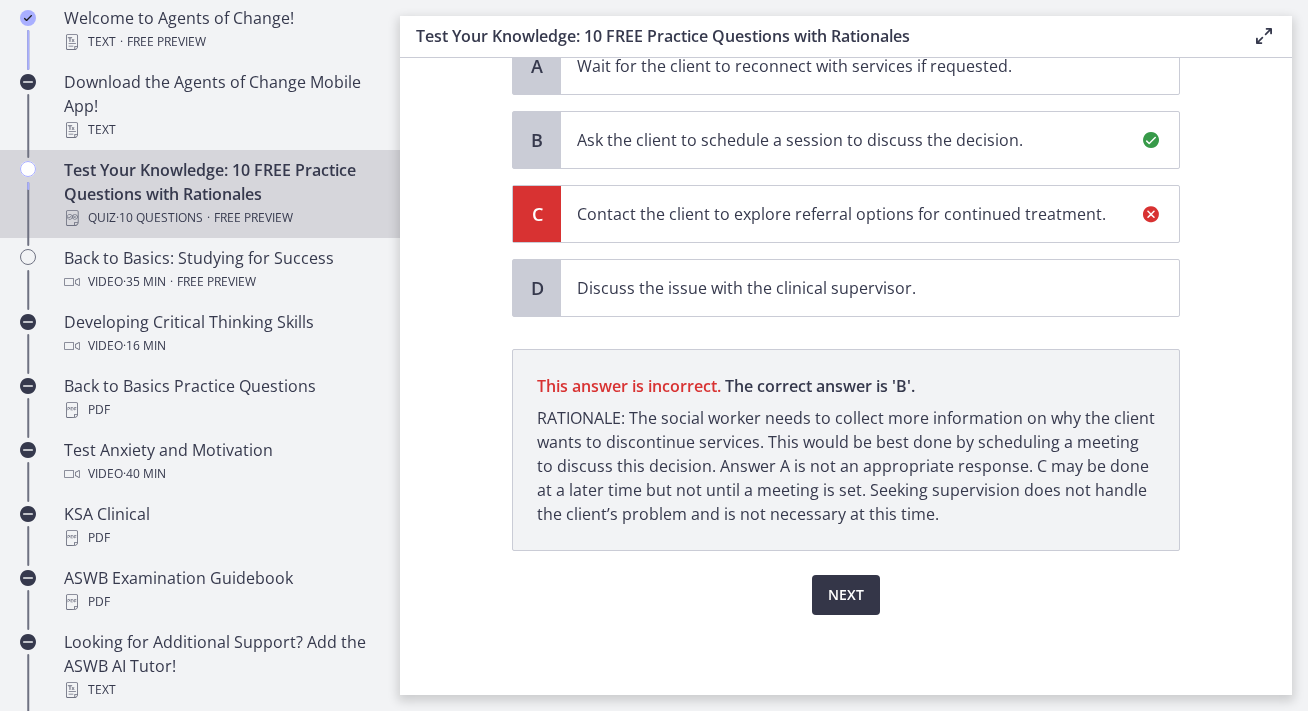 click on "Next" at bounding box center (846, 595) 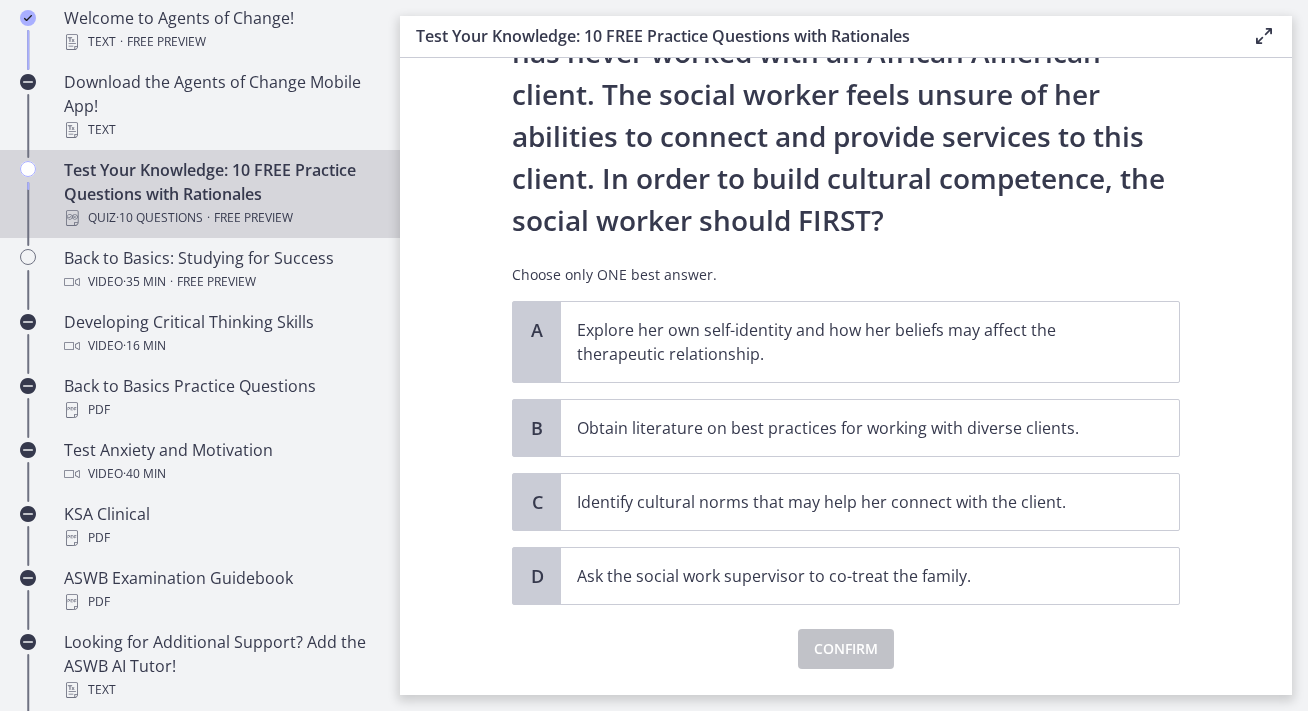 scroll, scrollTop: 267, scrollLeft: 0, axis: vertical 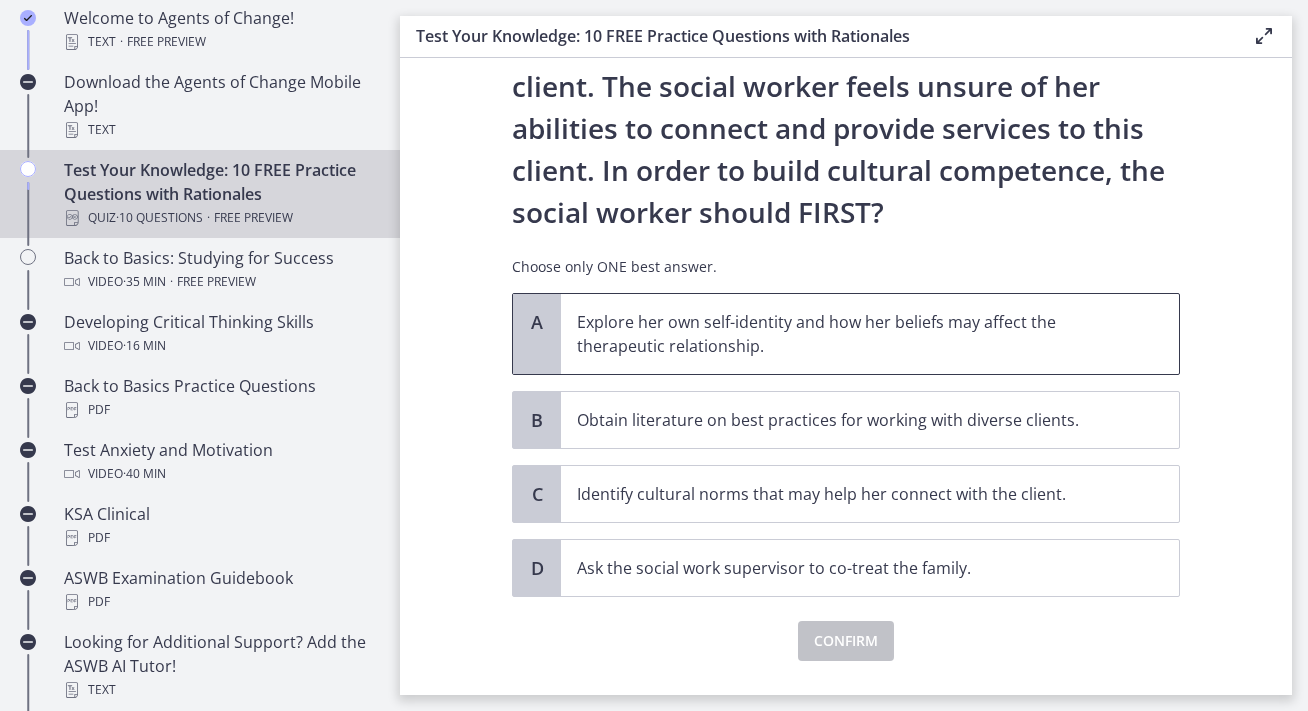 click on "Explore her own self-identity and how her beliefs may affect the therapeutic relationship." at bounding box center [850, 334] 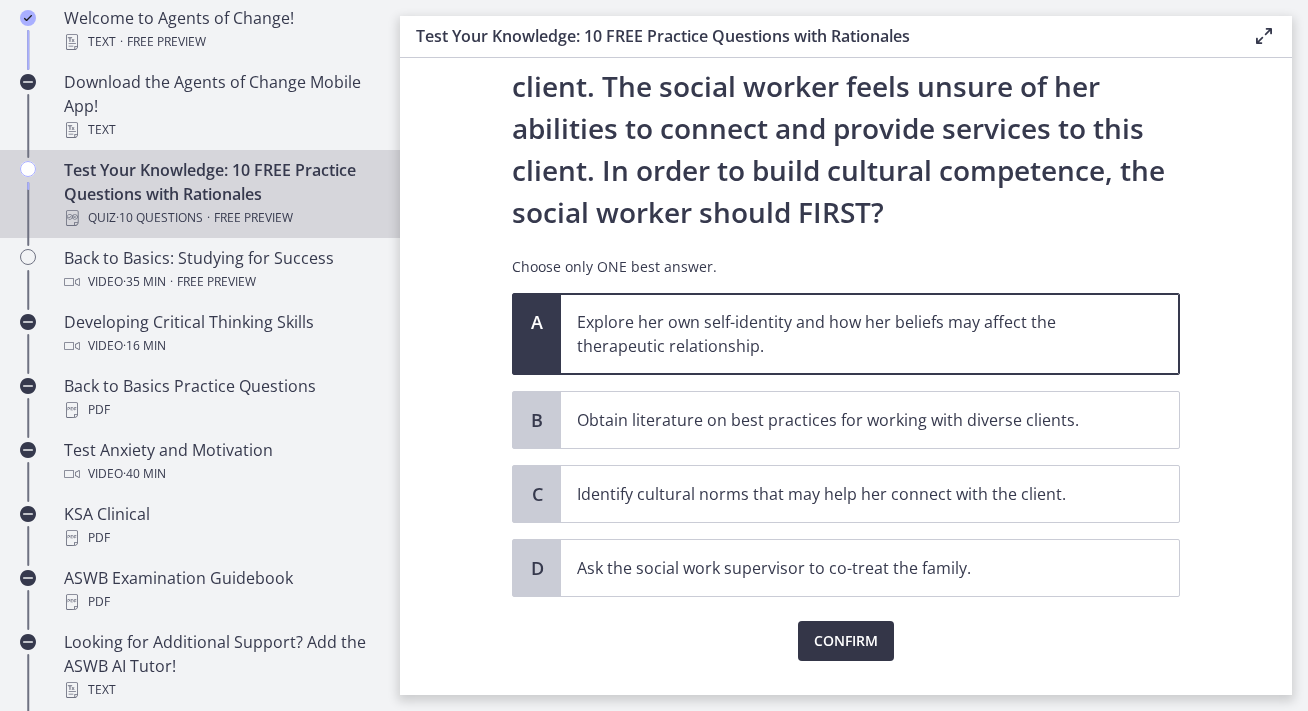 click on "Confirm" at bounding box center (846, 641) 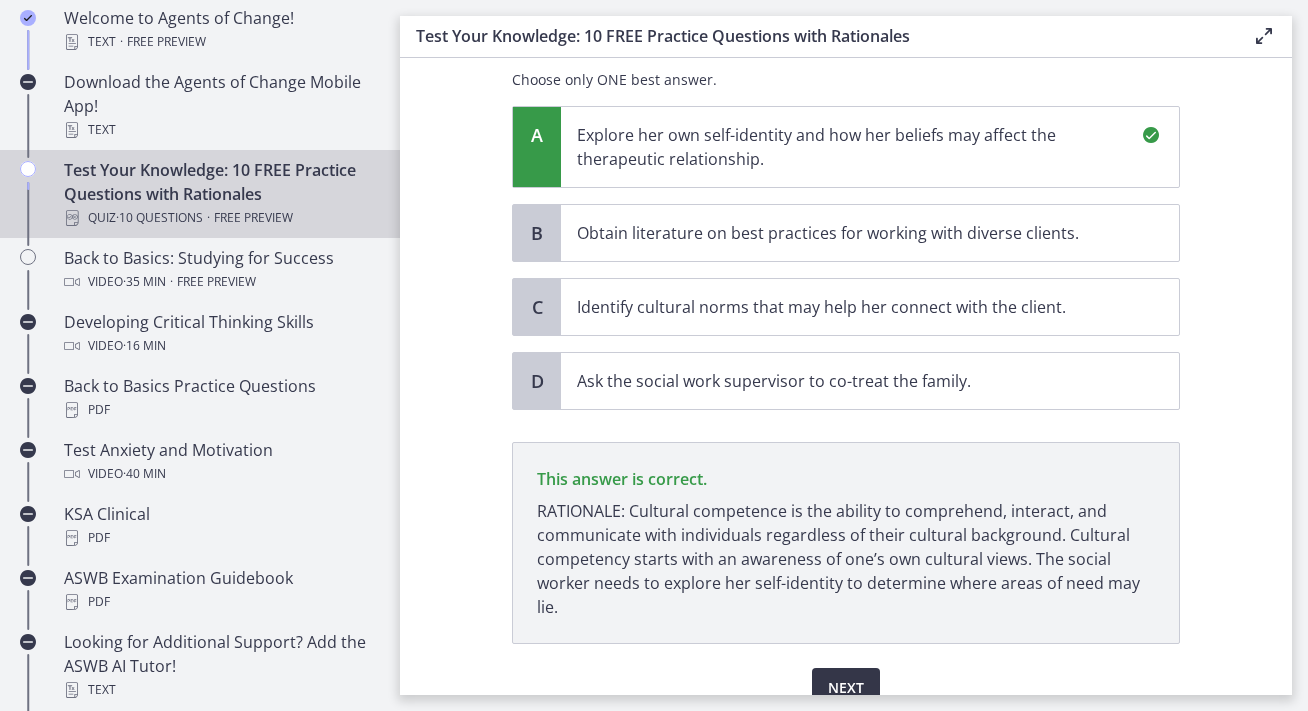 scroll, scrollTop: 547, scrollLeft: 0, axis: vertical 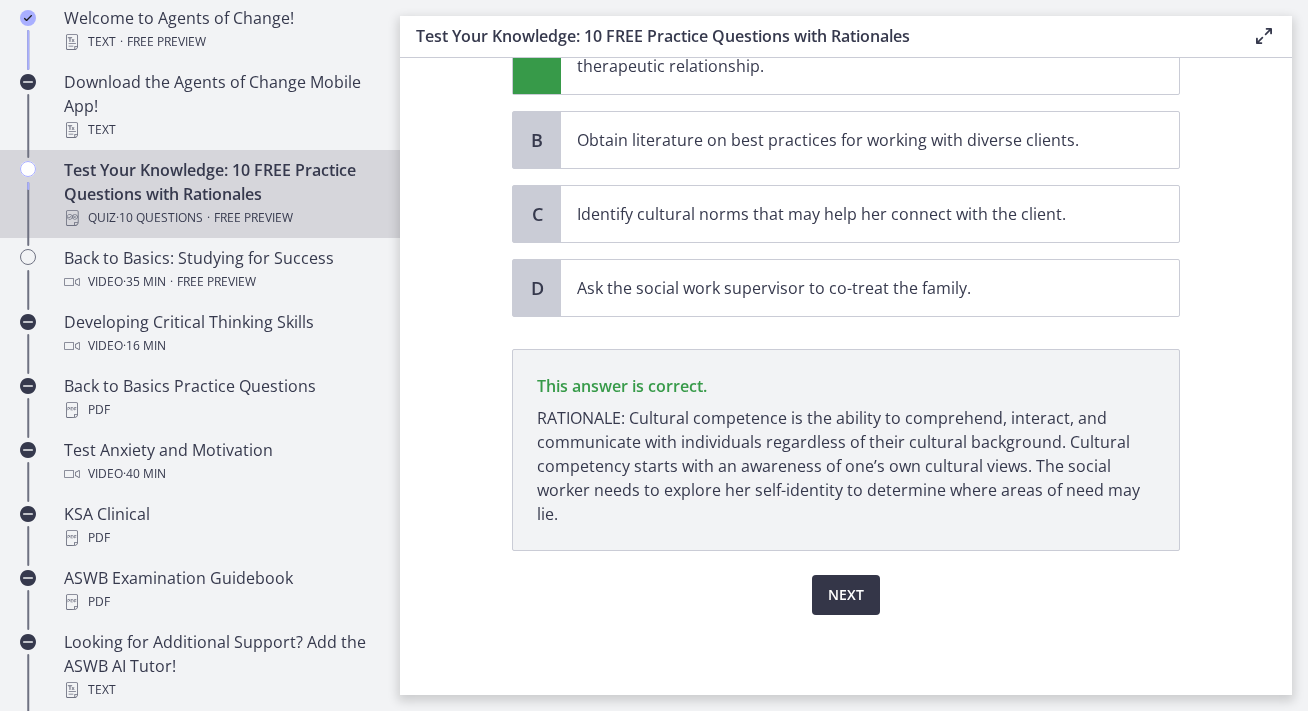 click on "Next" at bounding box center [846, 595] 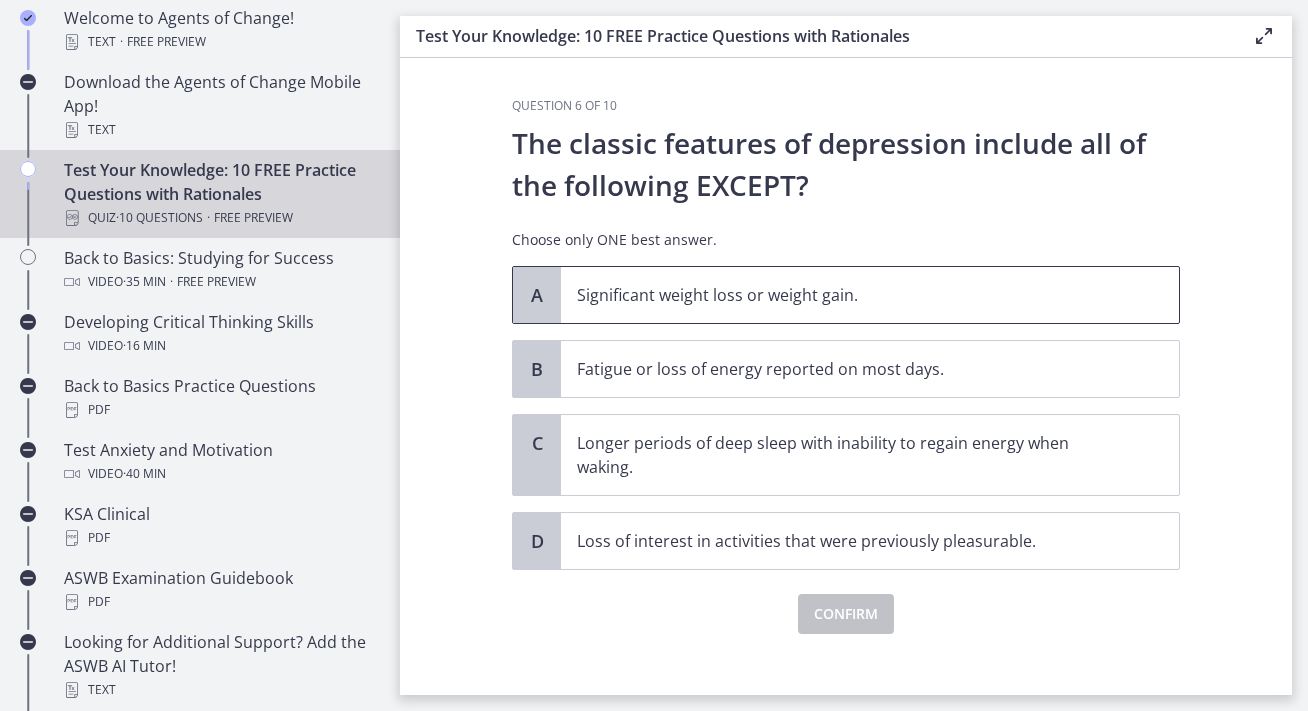 scroll, scrollTop: 19, scrollLeft: 0, axis: vertical 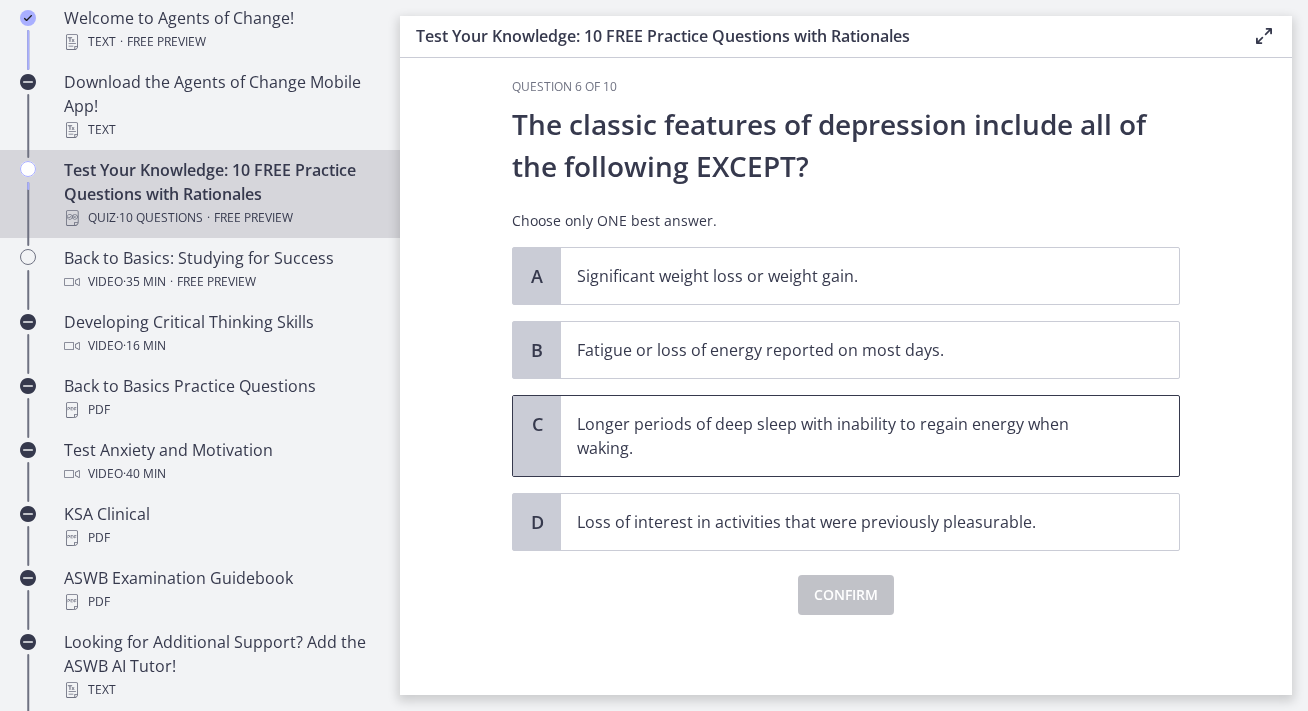 click on "Longer periods of deep sleep with inability to regain energy when waking." at bounding box center (850, 436) 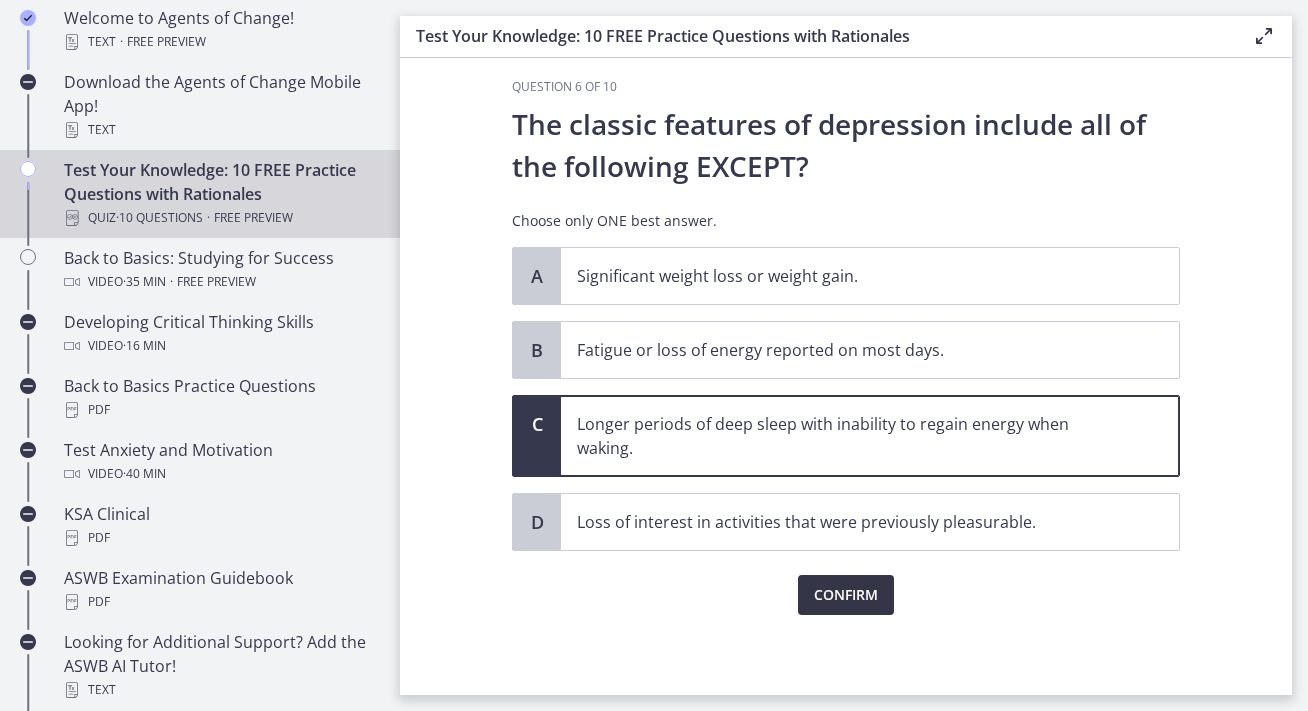 click on "Confirm" at bounding box center (846, 595) 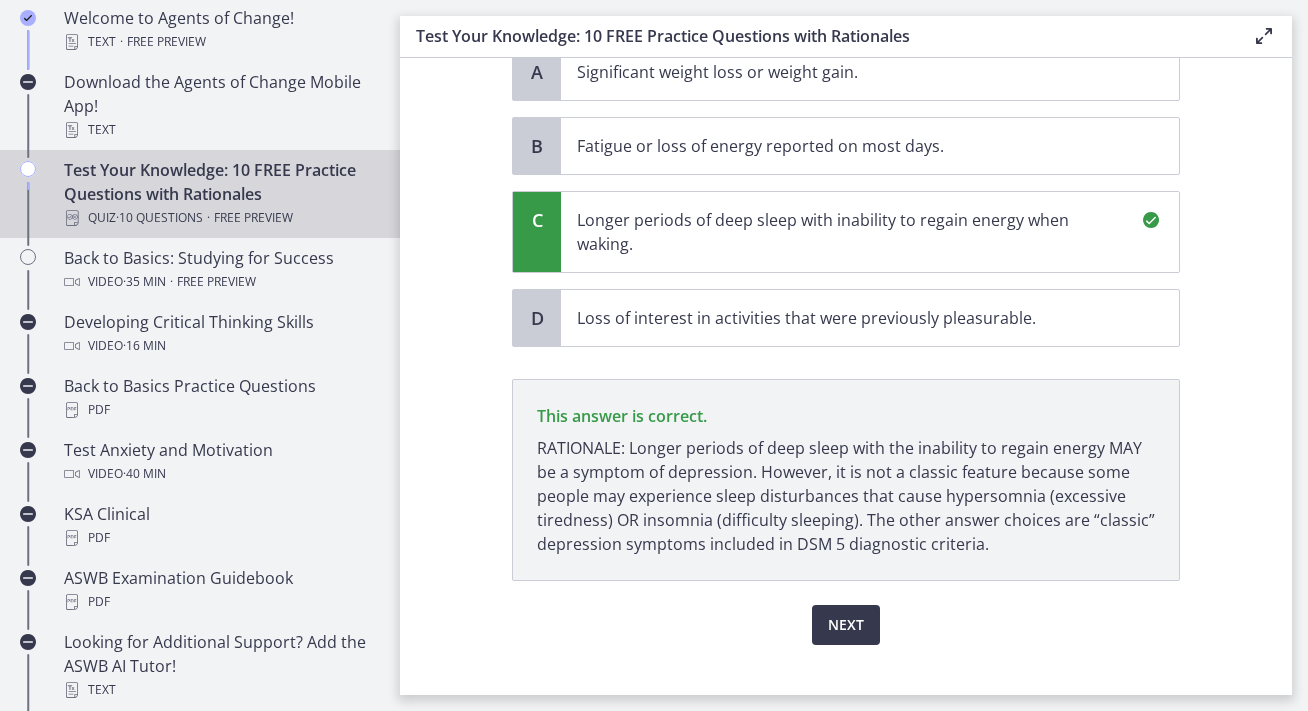 scroll, scrollTop: 253, scrollLeft: 0, axis: vertical 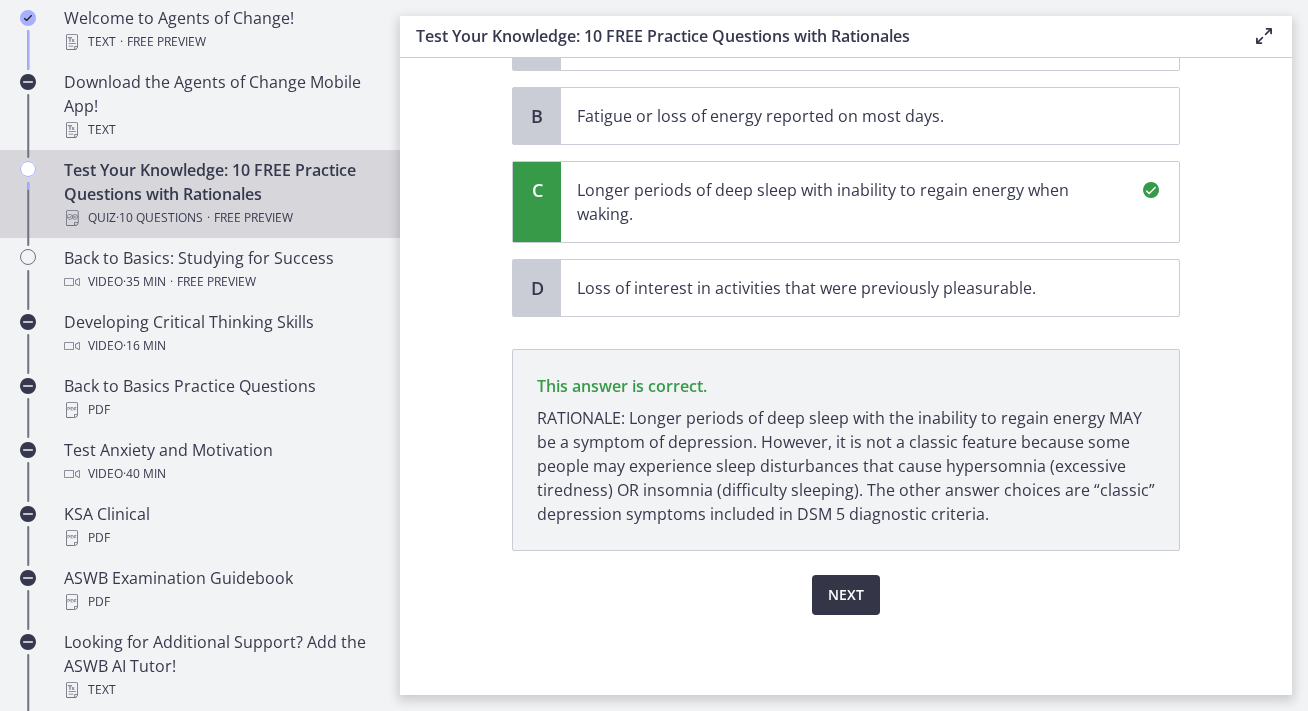 click on "Next" at bounding box center (846, 595) 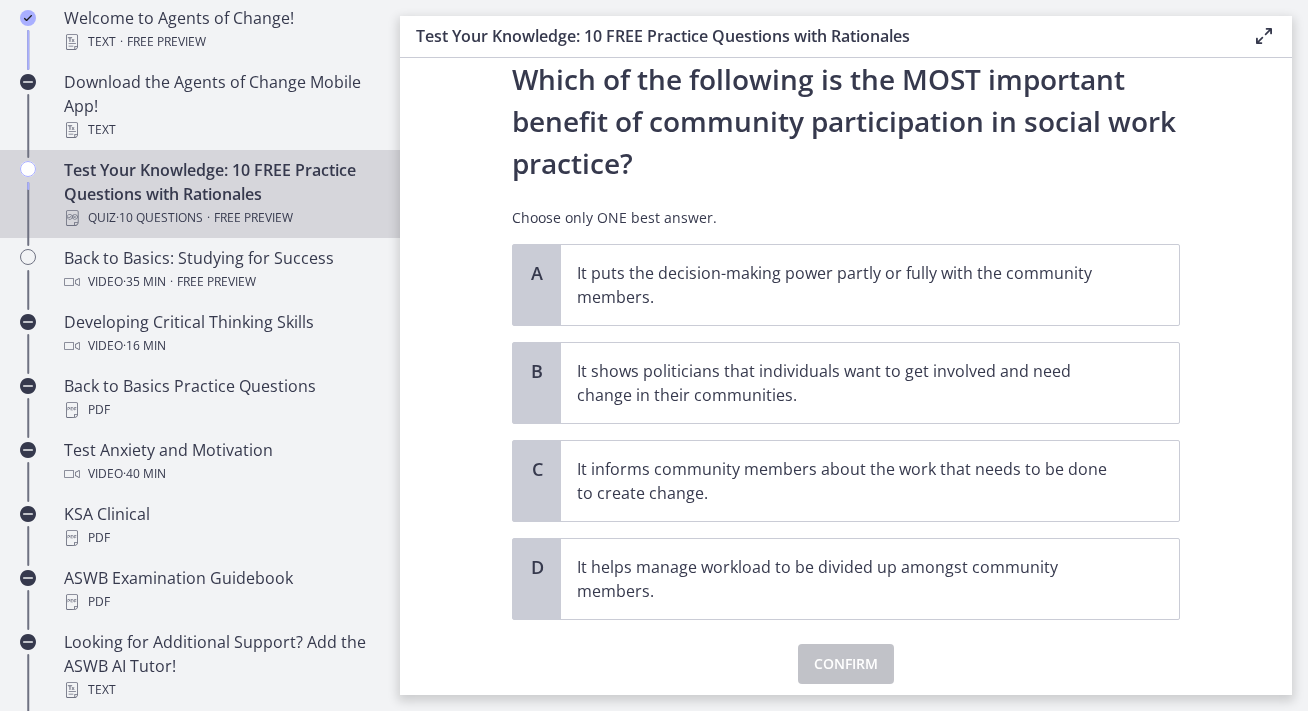 scroll, scrollTop: 69, scrollLeft: 0, axis: vertical 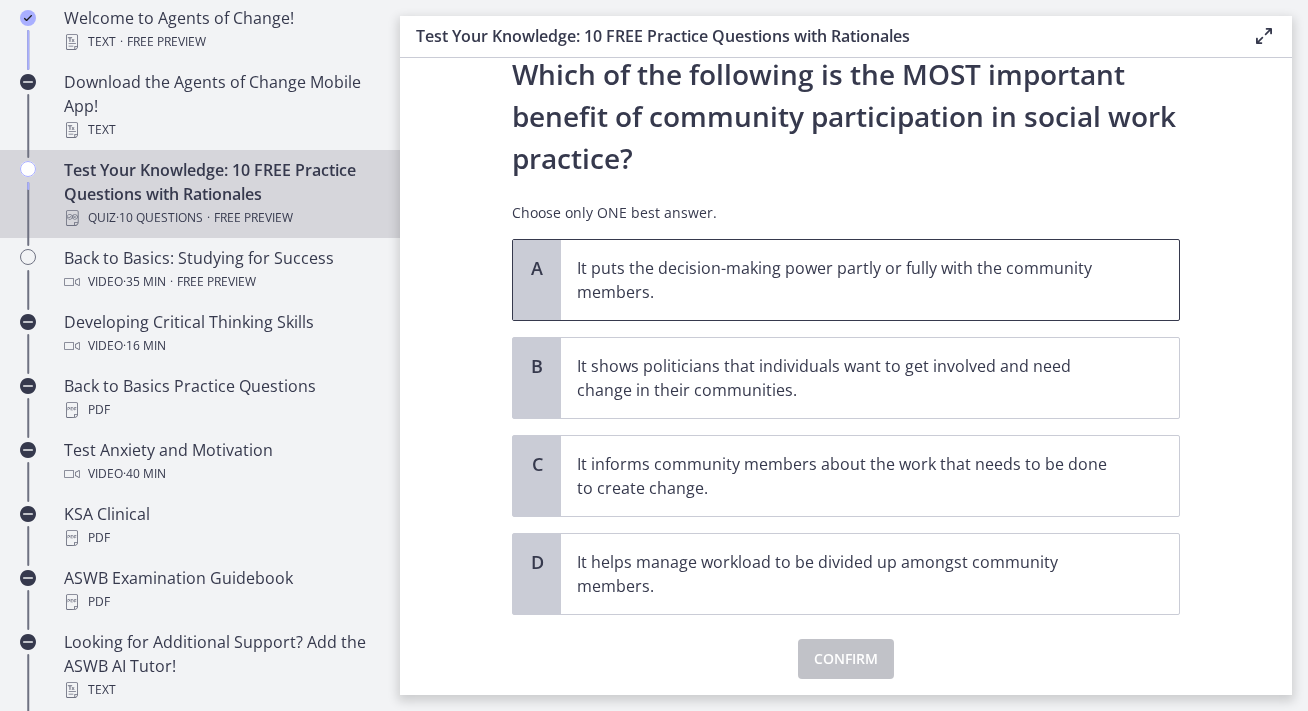 click on "It puts the decision-making power partly or fully with the community members." at bounding box center [870, 280] 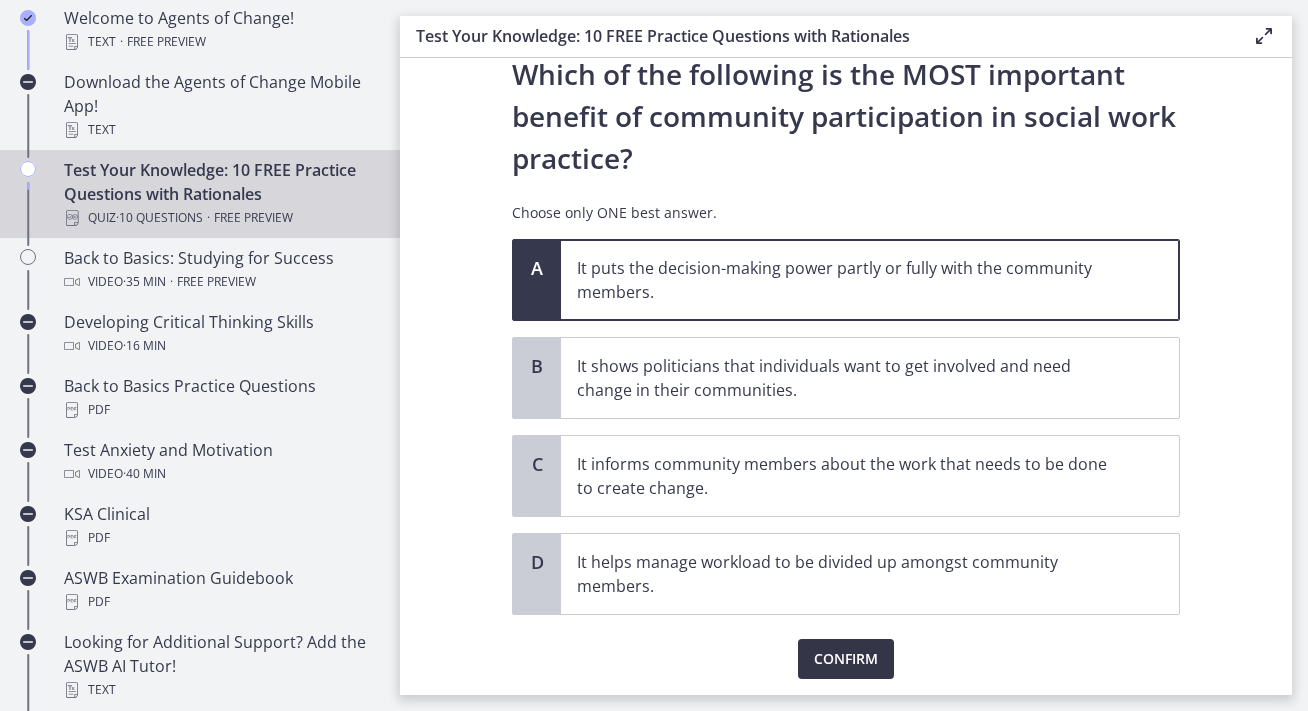 click on "Confirm" at bounding box center [846, 659] 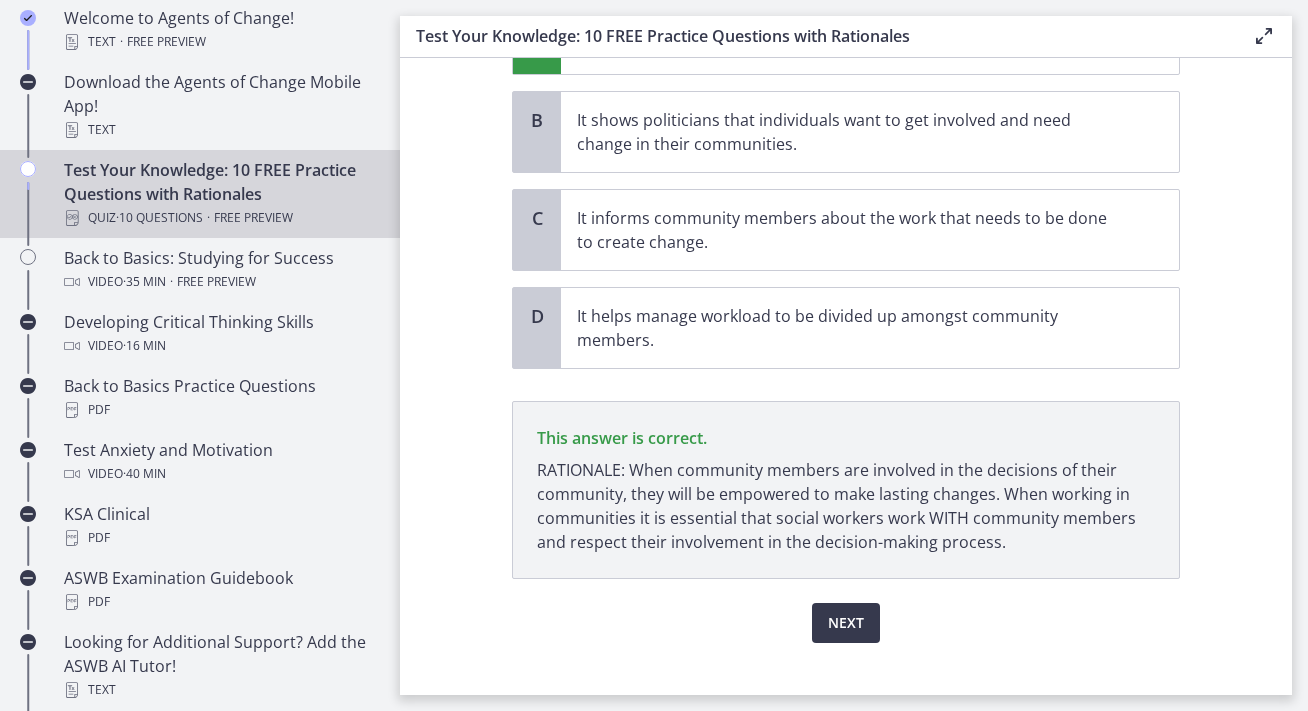 scroll, scrollTop: 343, scrollLeft: 0, axis: vertical 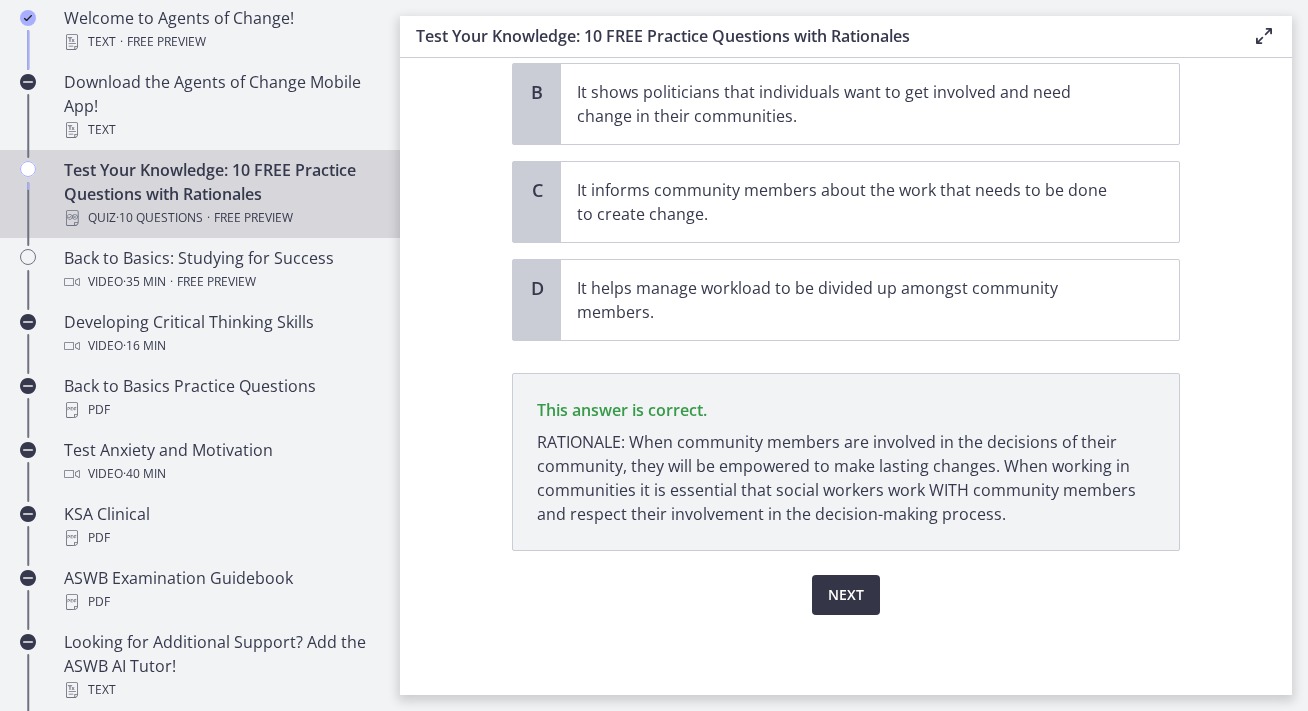 click on "Next" at bounding box center (846, 595) 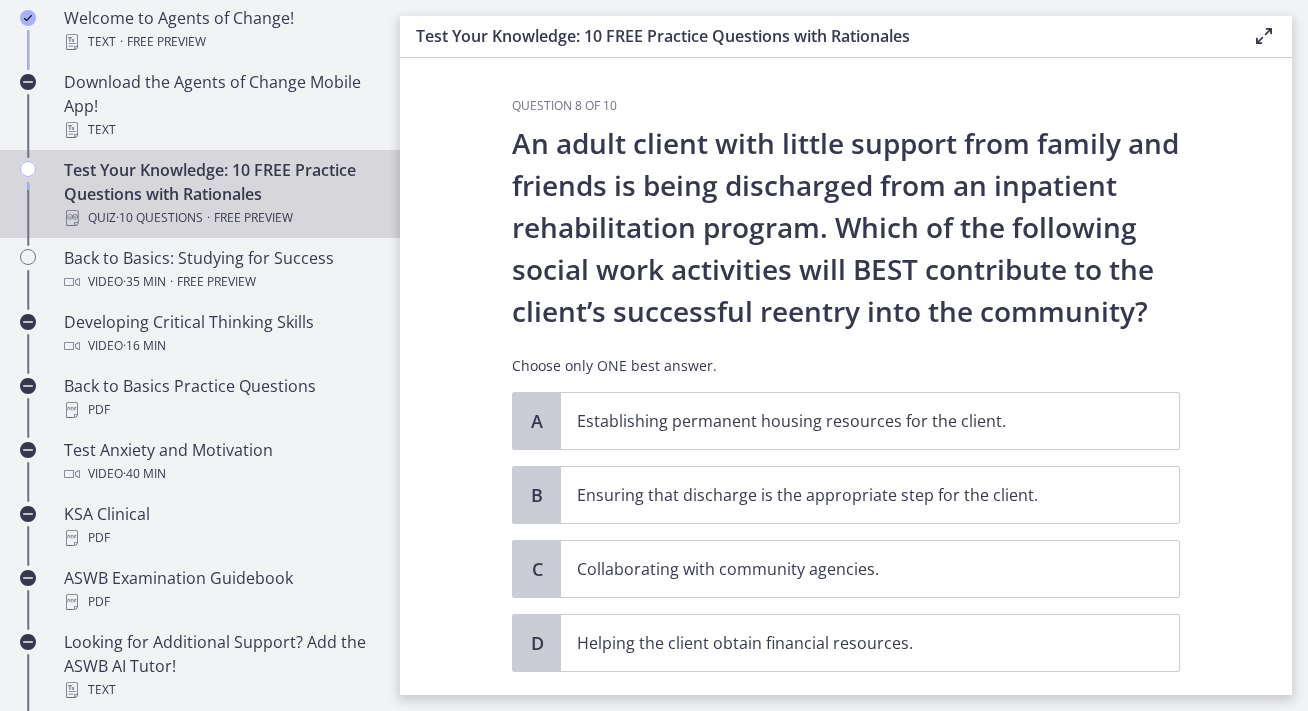 scroll, scrollTop: 19, scrollLeft: 0, axis: vertical 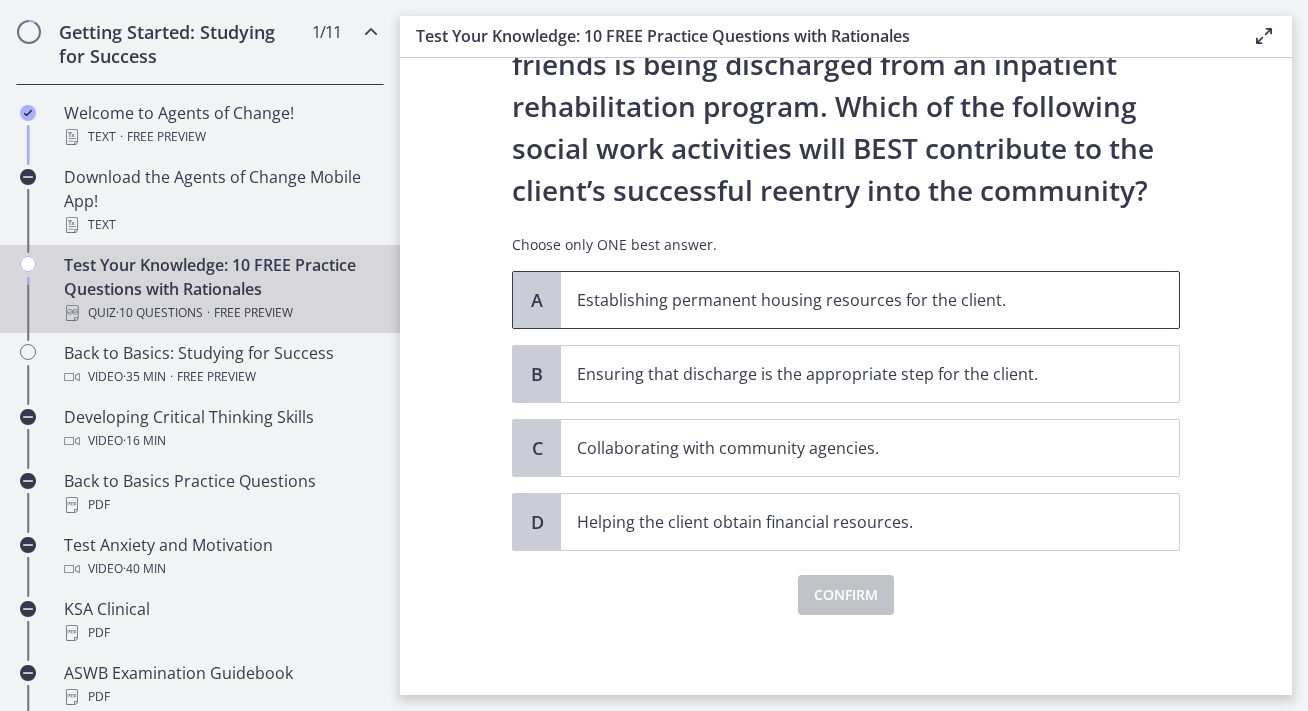 click on "Establishing permanent housing resources for the client." at bounding box center (870, 300) 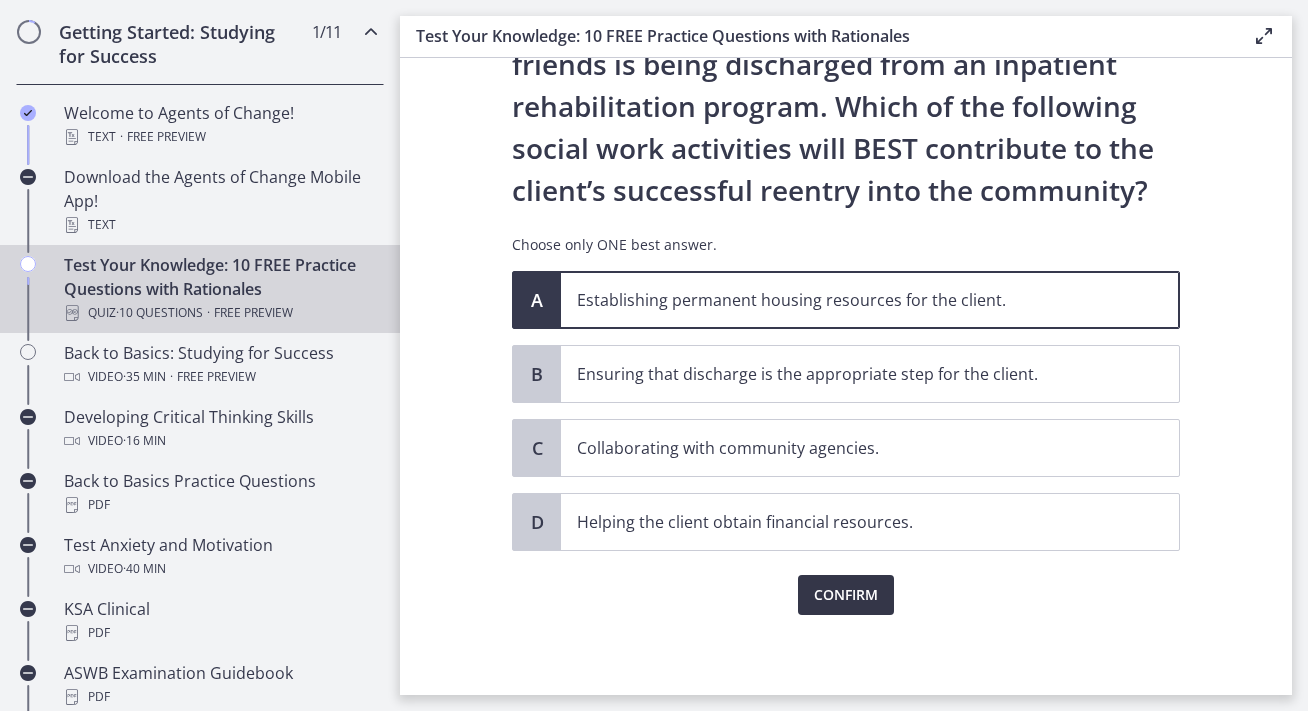 click on "Confirm" at bounding box center (846, 595) 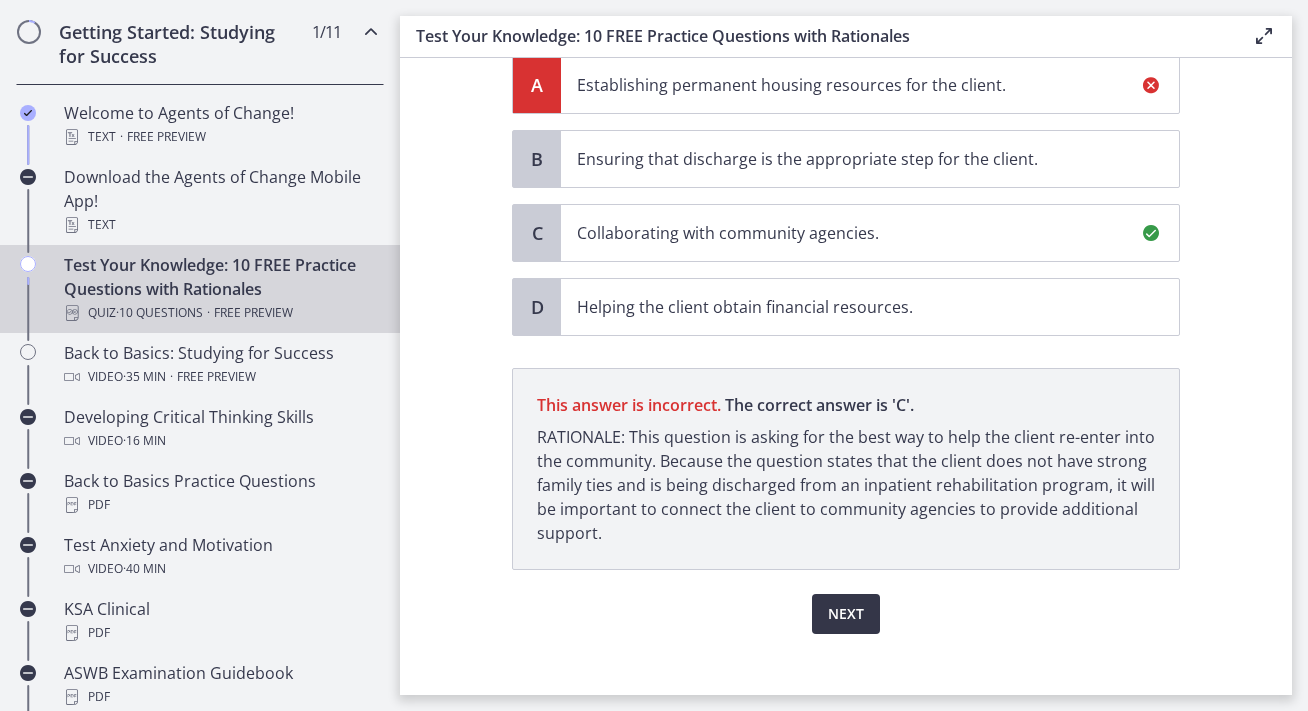scroll, scrollTop: 355, scrollLeft: 0, axis: vertical 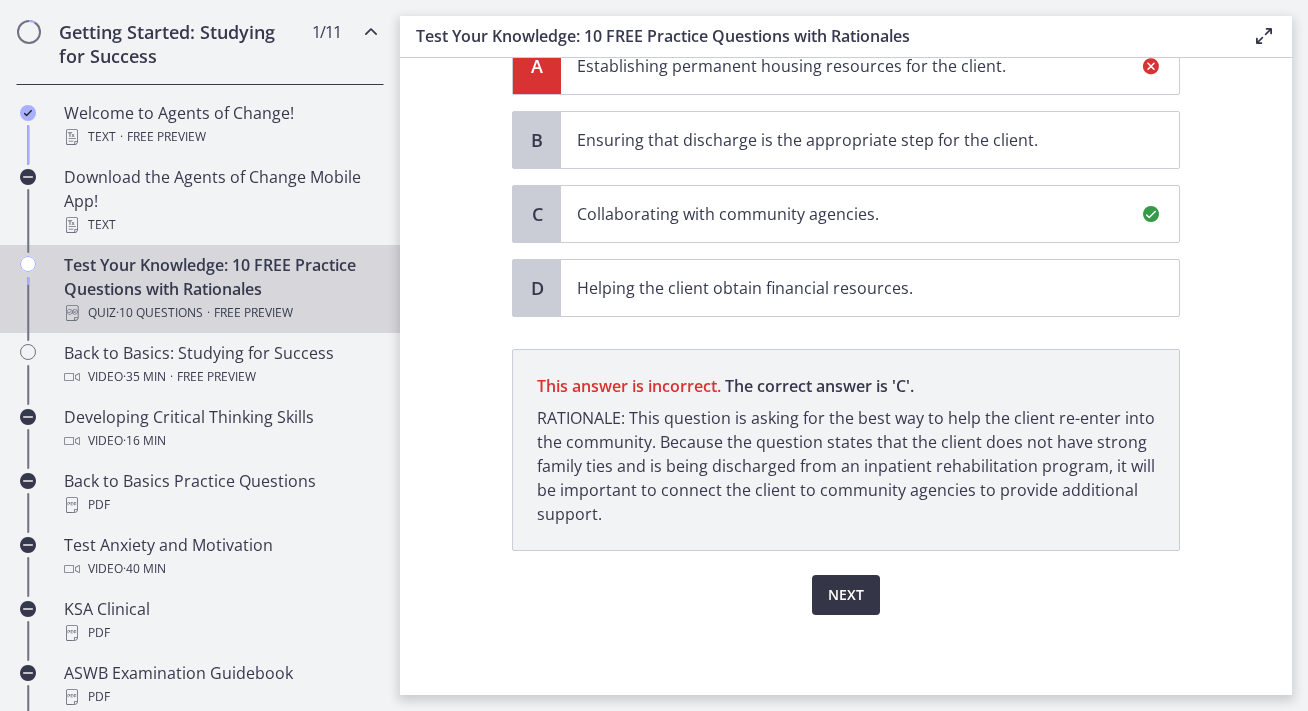 click on "Next" at bounding box center (846, 595) 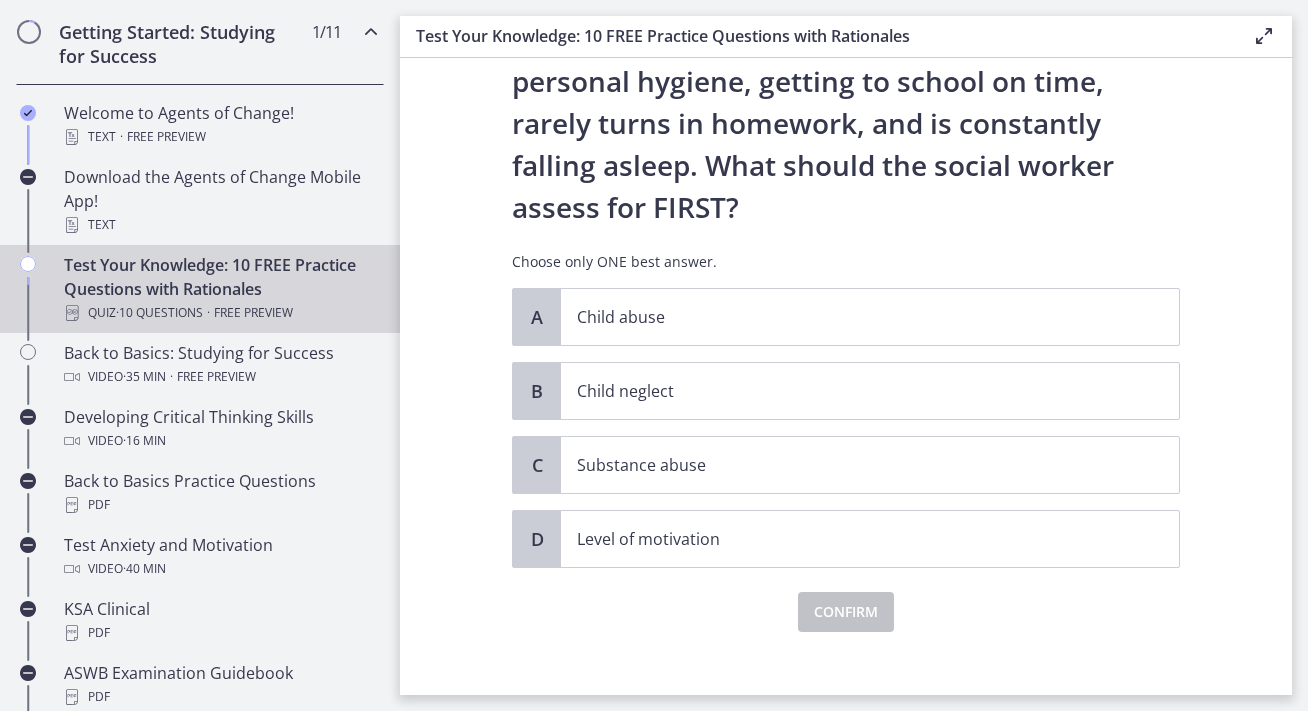 scroll, scrollTop: 163, scrollLeft: 0, axis: vertical 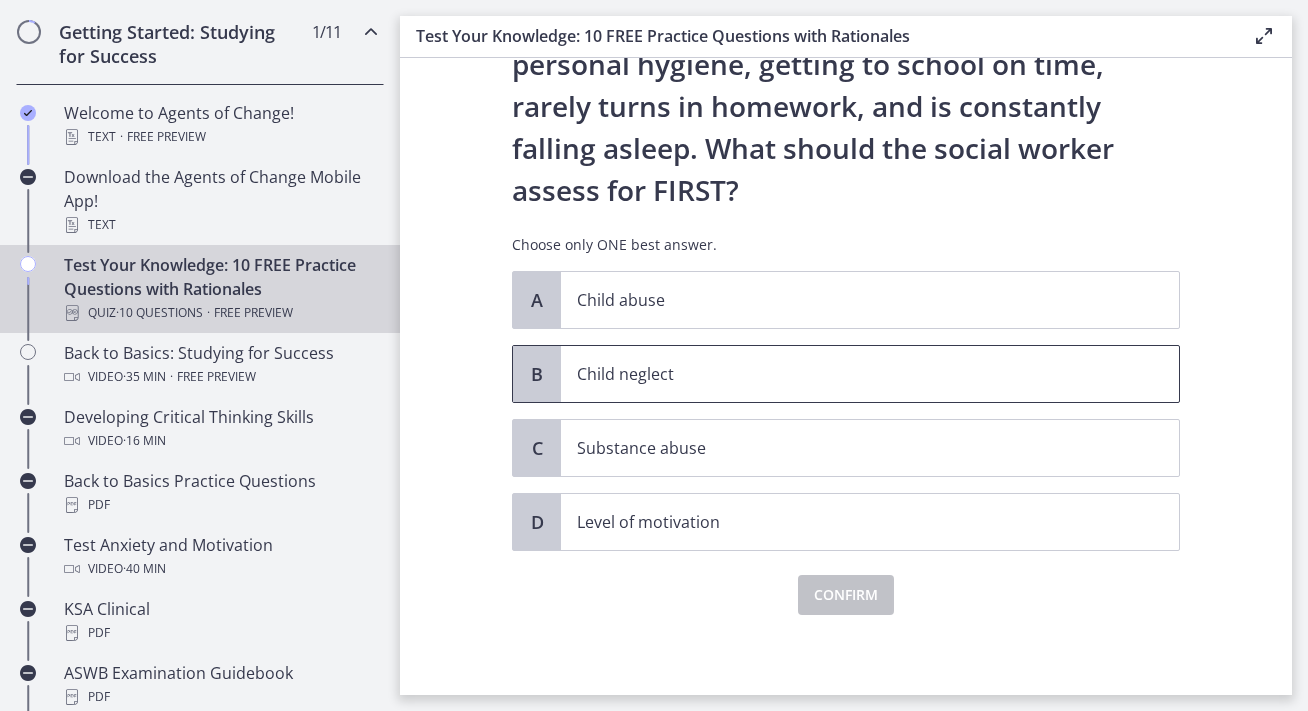 click on "Child neglect" at bounding box center (850, 374) 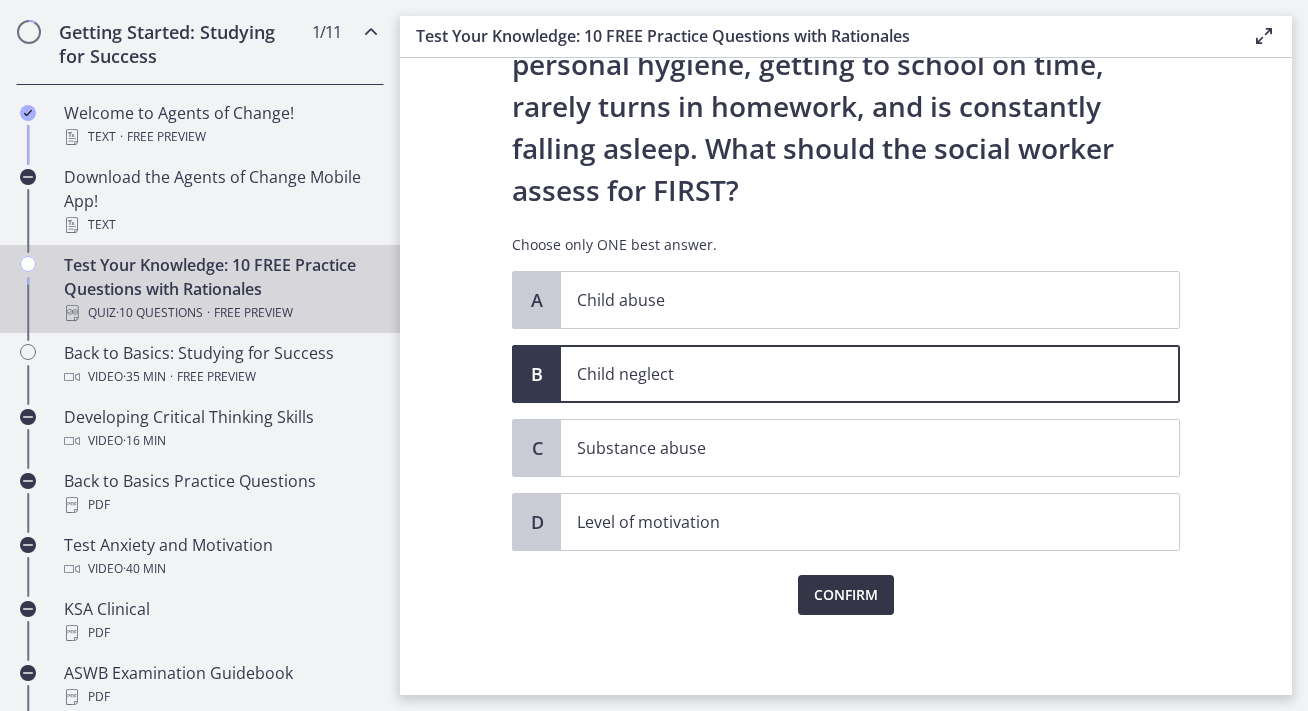 click on "Confirm" at bounding box center [846, 595] 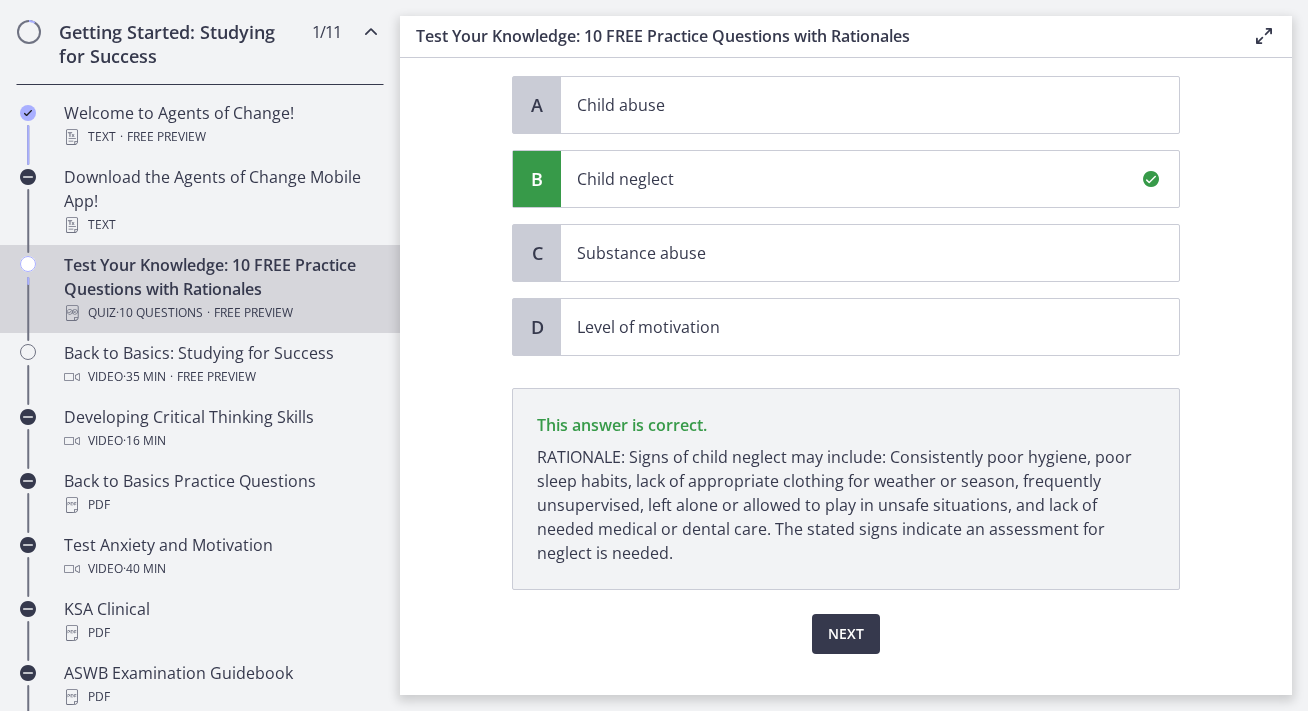 scroll, scrollTop: 397, scrollLeft: 0, axis: vertical 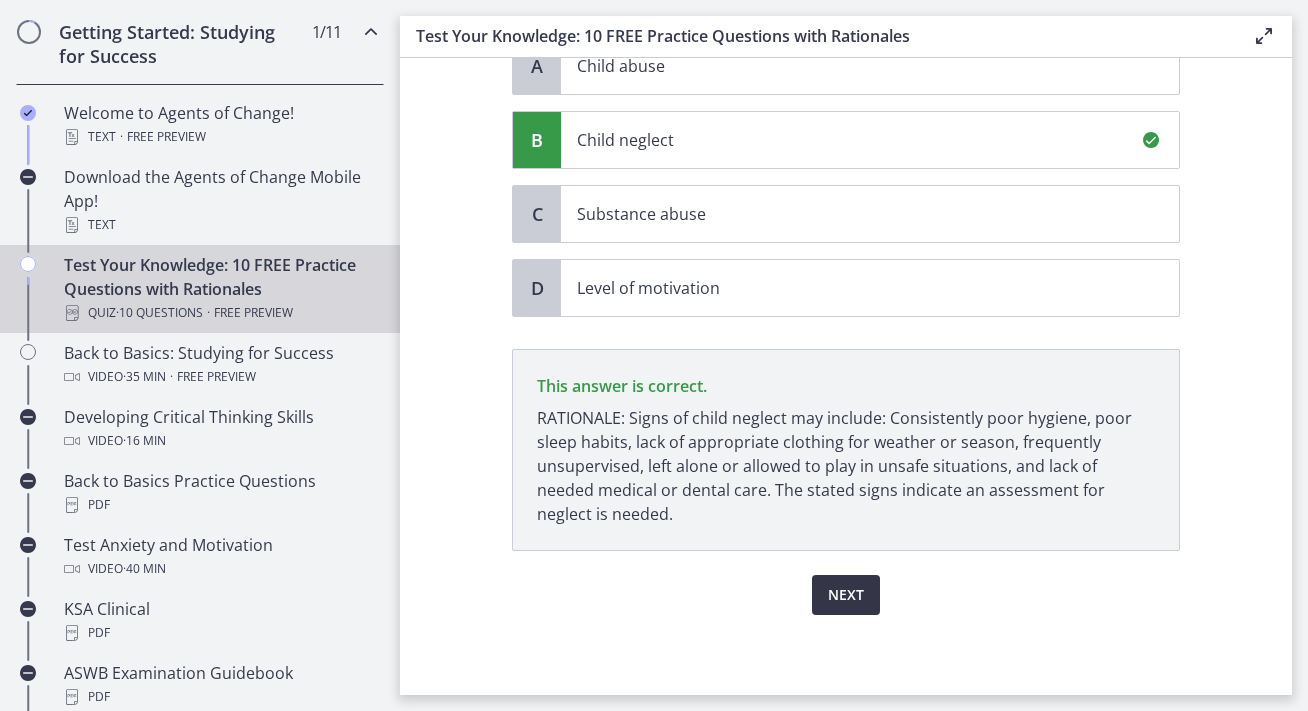 click on "Next" at bounding box center (846, 595) 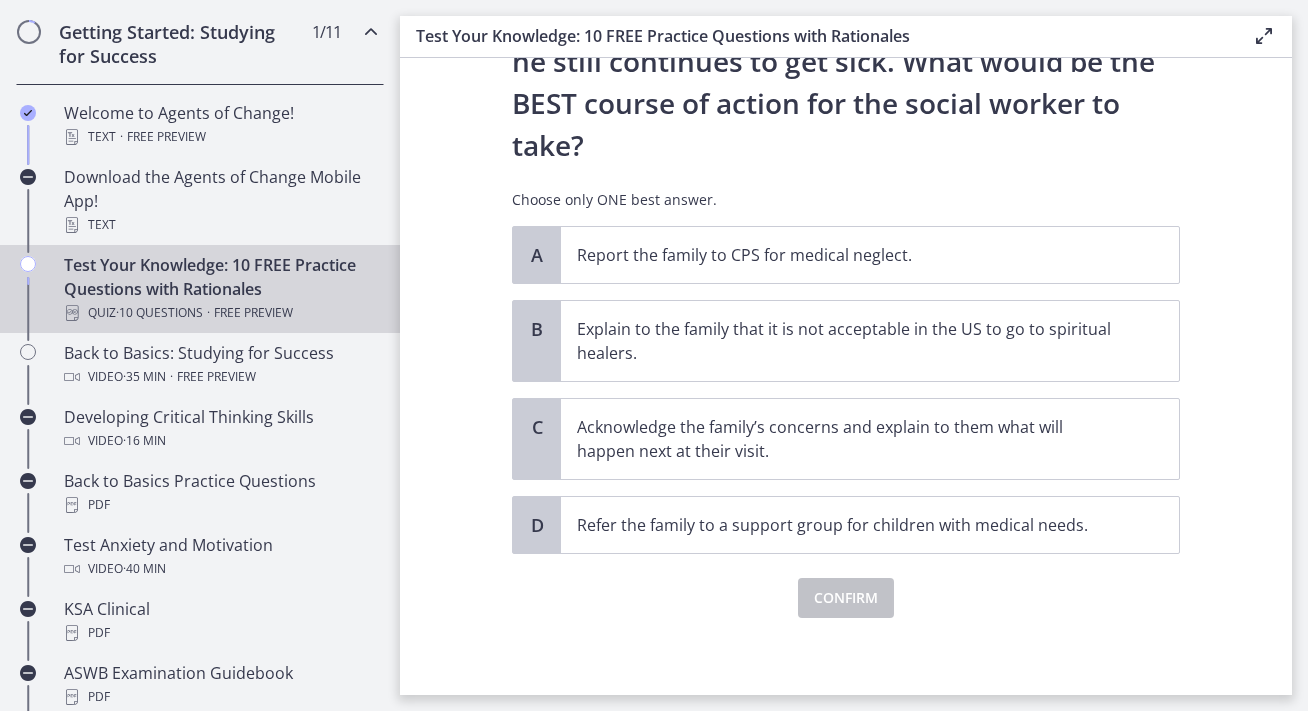 scroll, scrollTop: 421, scrollLeft: 0, axis: vertical 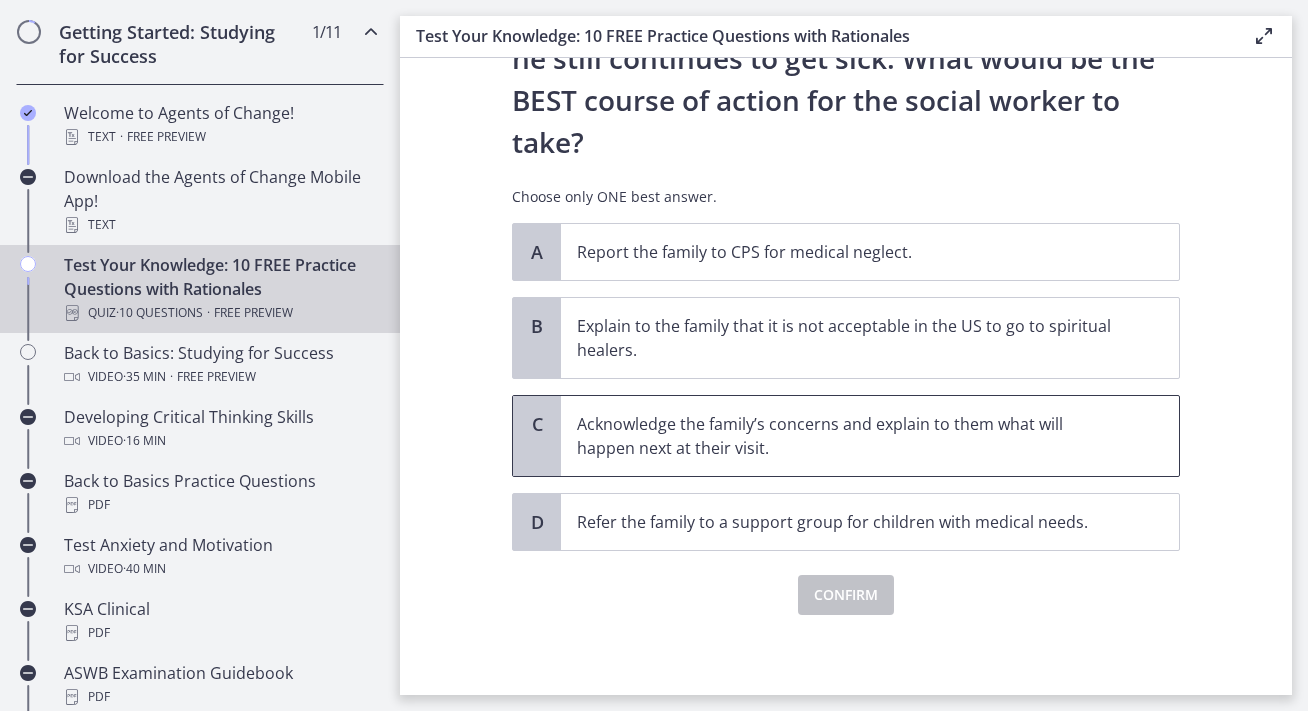 click on "Acknowledge the family’s concerns and explain to them what will happen next at their visit." at bounding box center (870, 436) 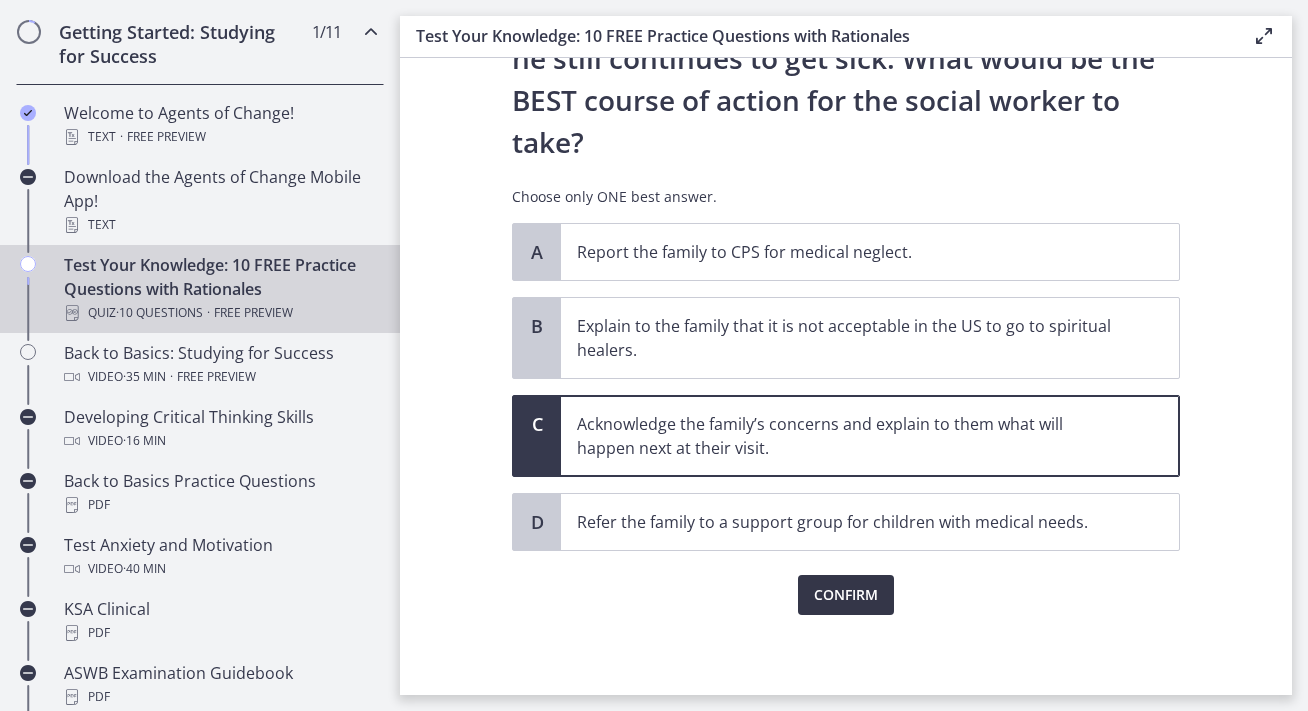 click on "Confirm" at bounding box center (846, 595) 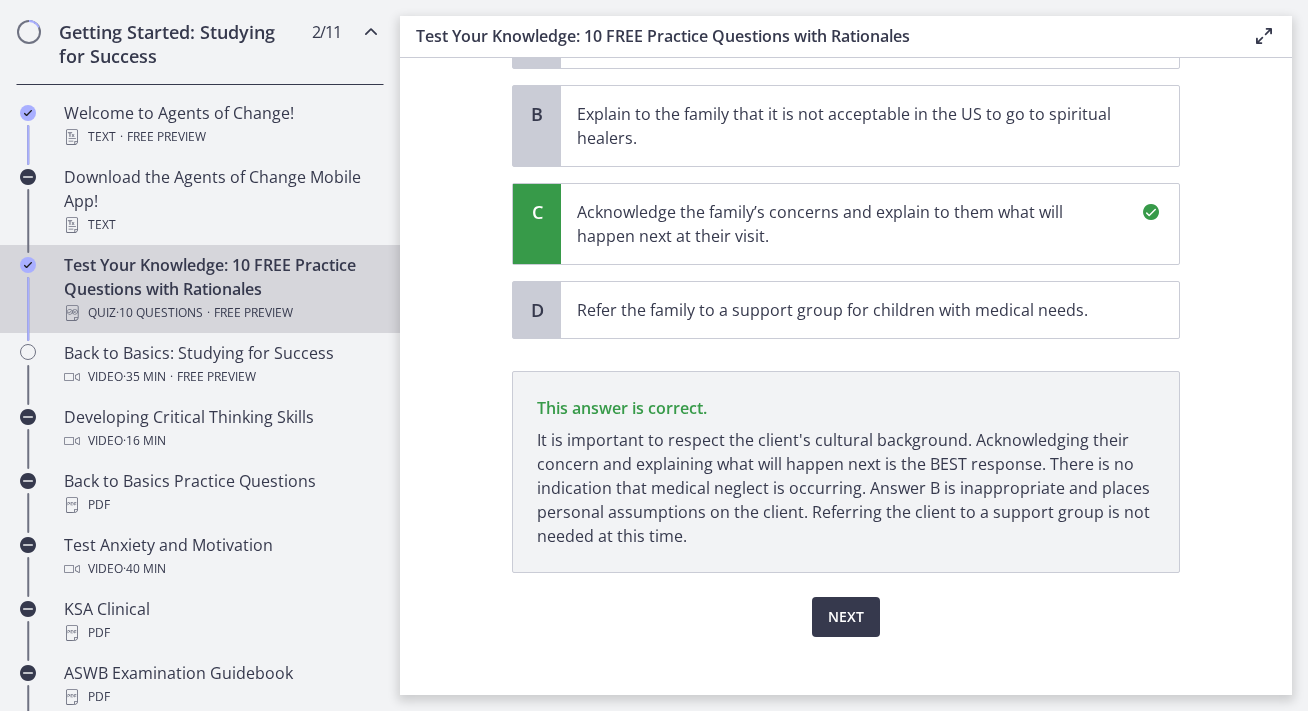 scroll, scrollTop: 655, scrollLeft: 0, axis: vertical 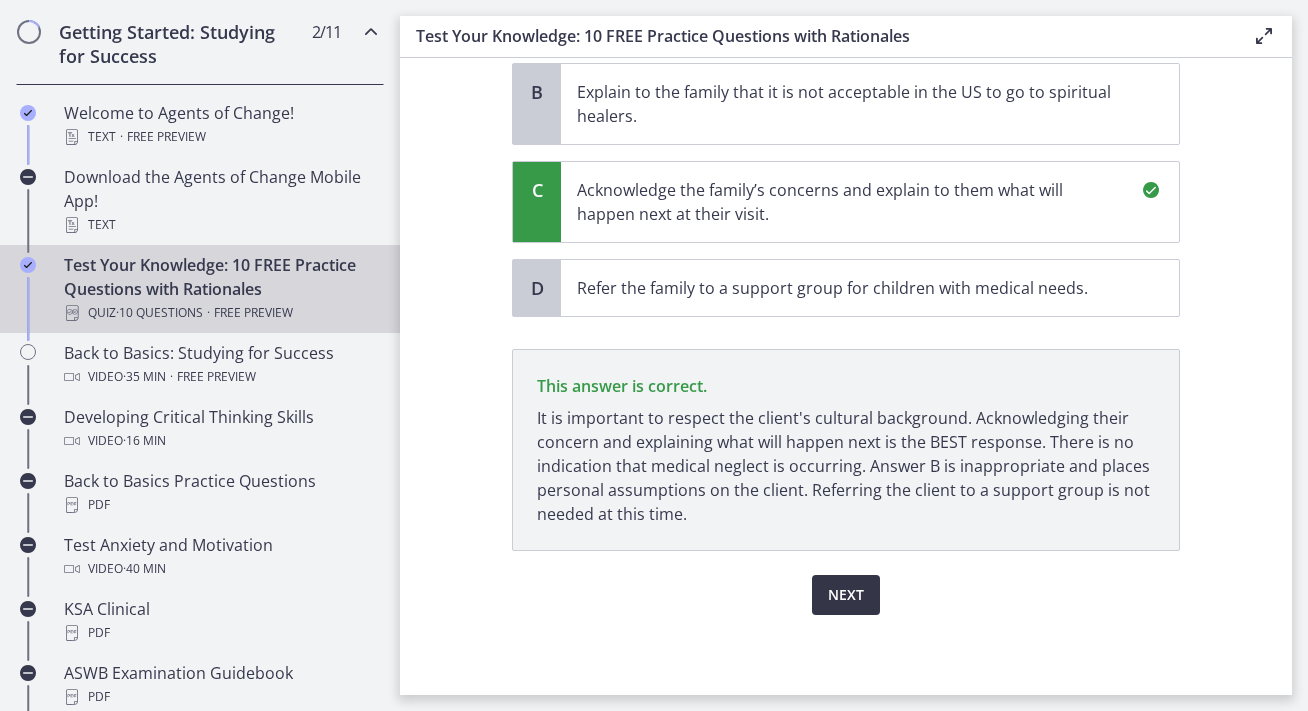 click on "Next" at bounding box center [846, 595] 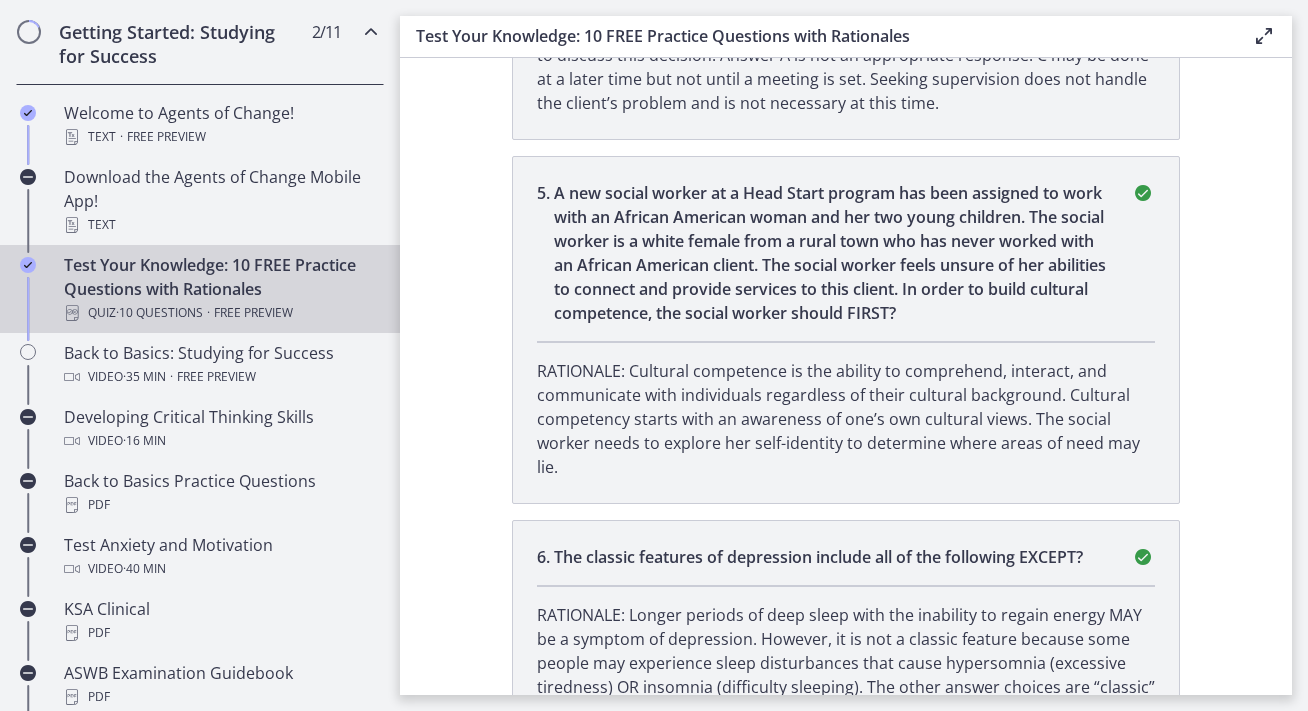 scroll, scrollTop: 0, scrollLeft: 0, axis: both 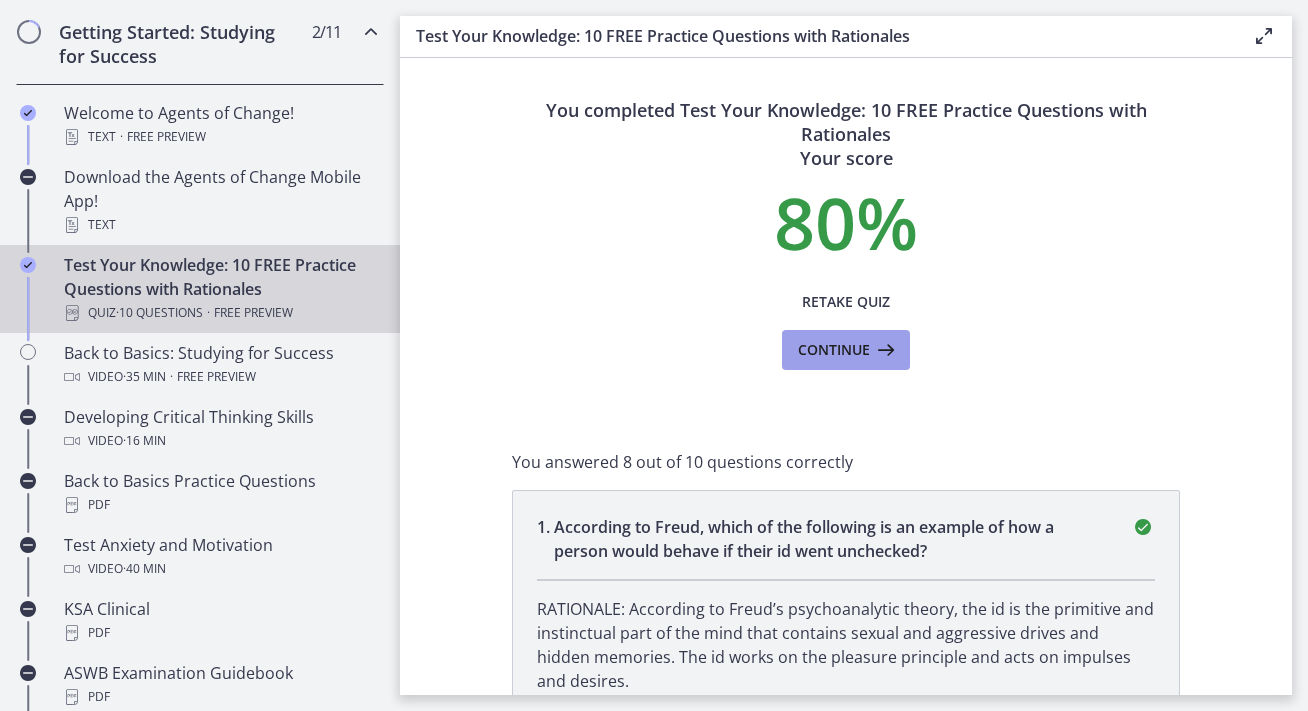 click on "Continue" at bounding box center (834, 350) 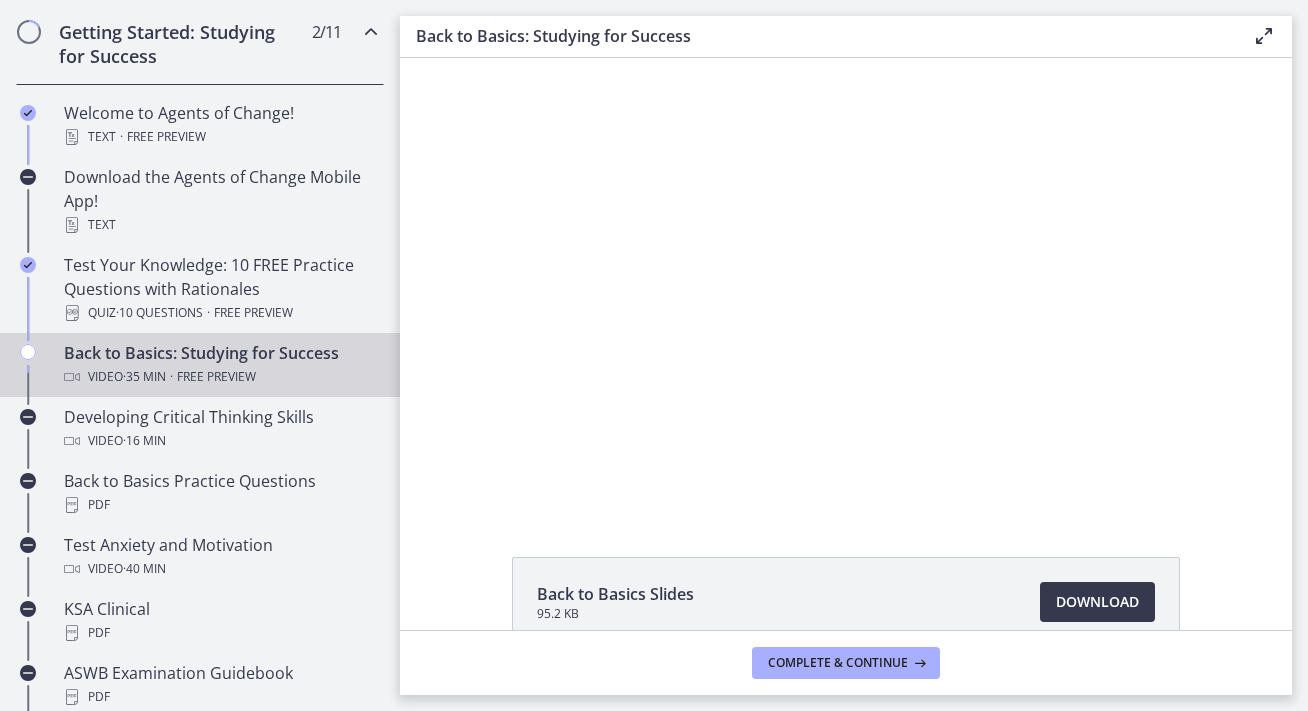 scroll, scrollTop: 0, scrollLeft: 0, axis: both 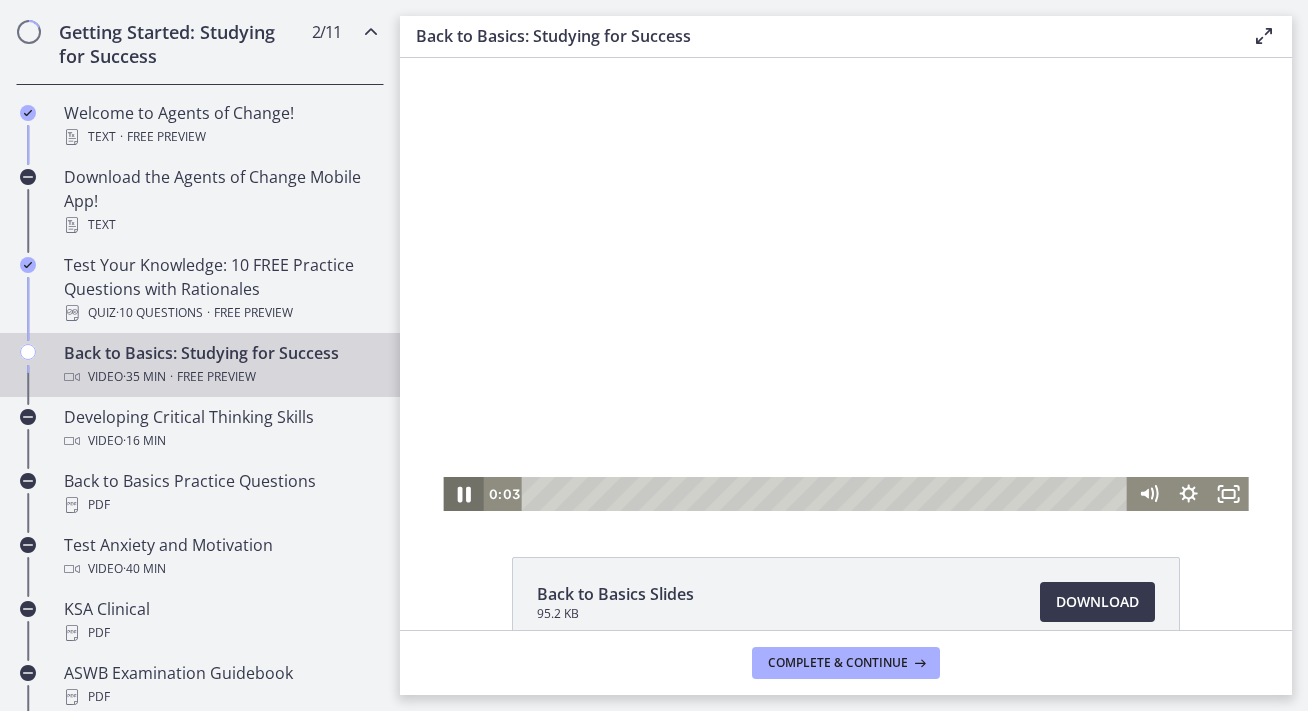click 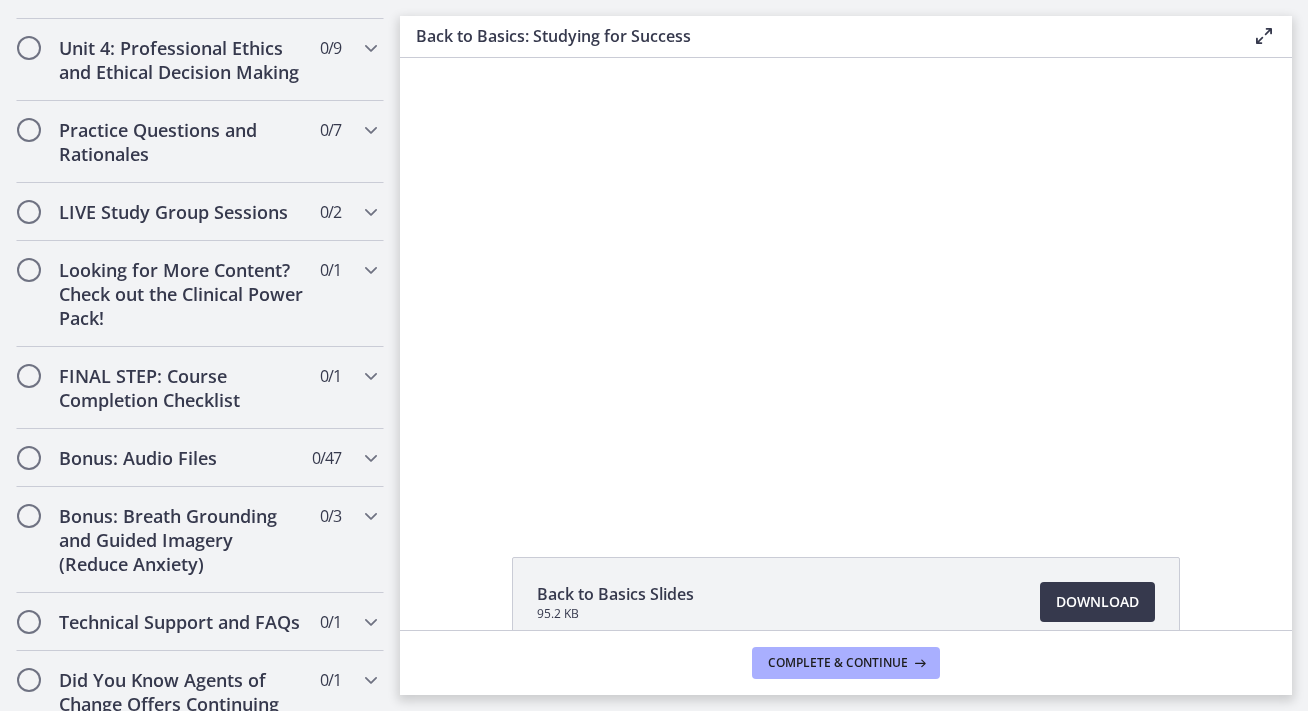 scroll, scrollTop: 1705, scrollLeft: 0, axis: vertical 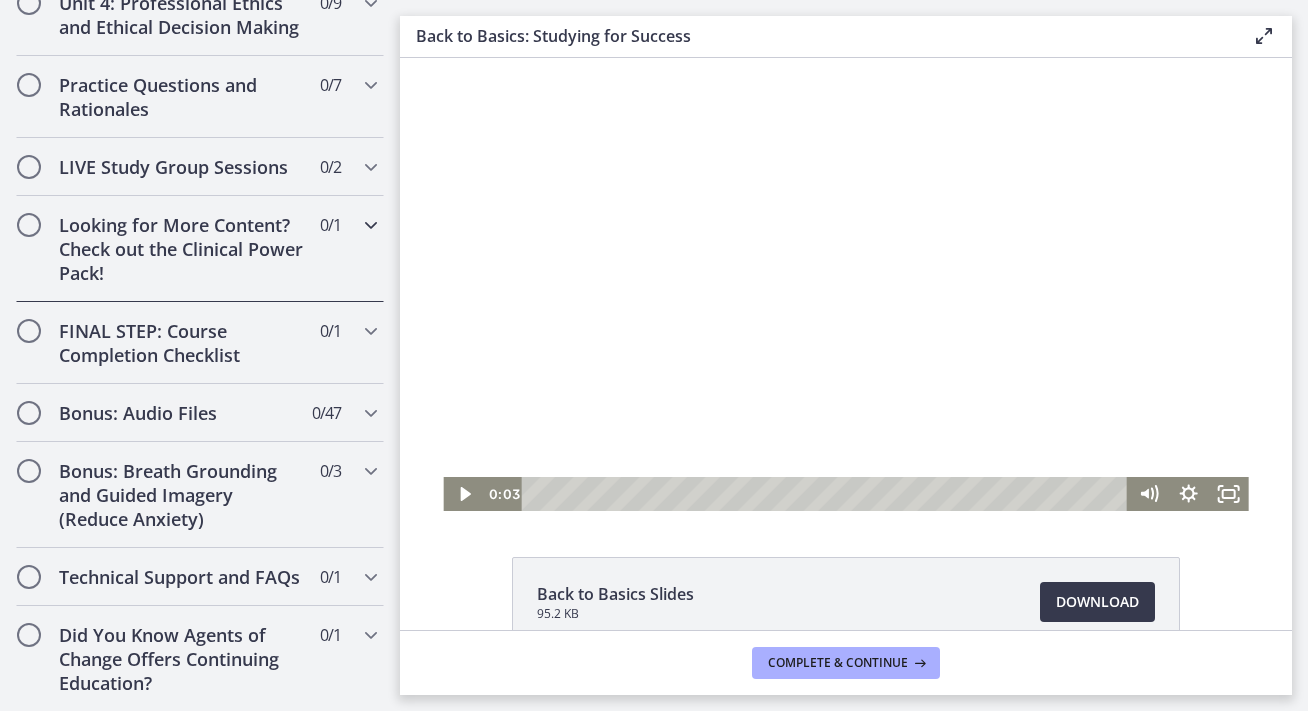click on "Looking for More Content? Check out the Clinical Power Pack!" at bounding box center [181, 249] 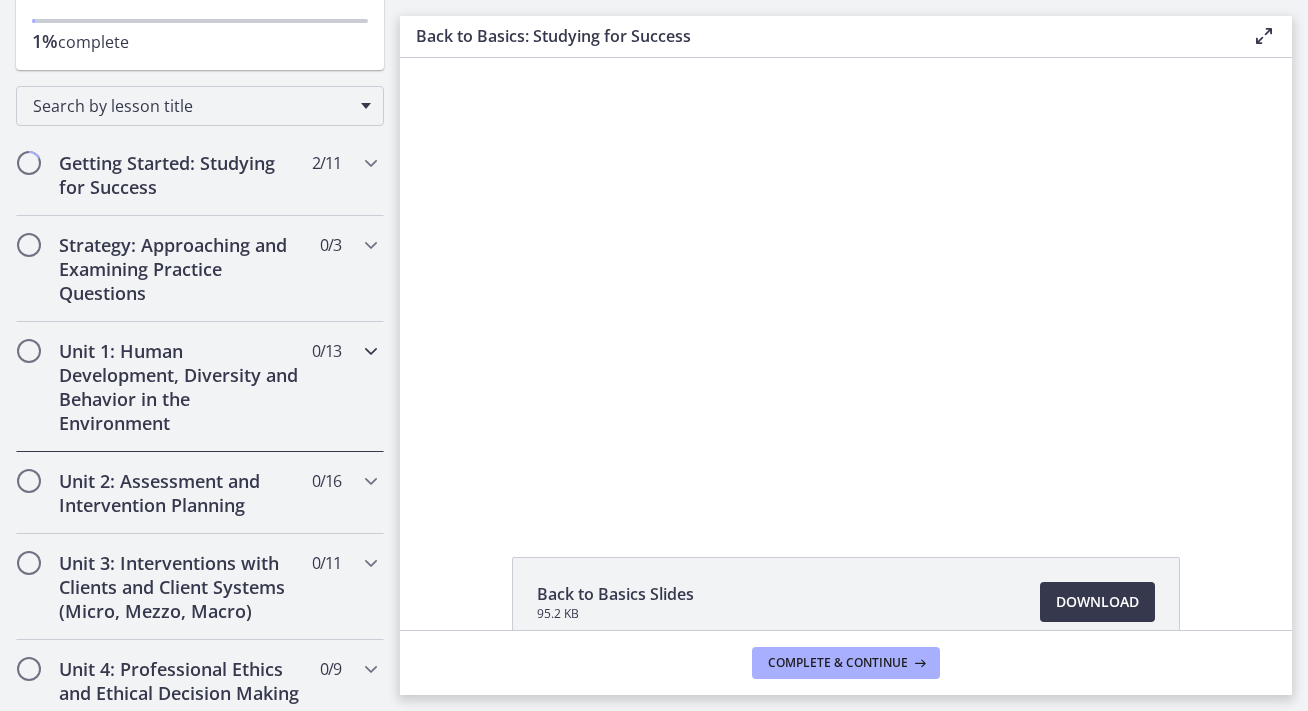 scroll, scrollTop: 224, scrollLeft: 0, axis: vertical 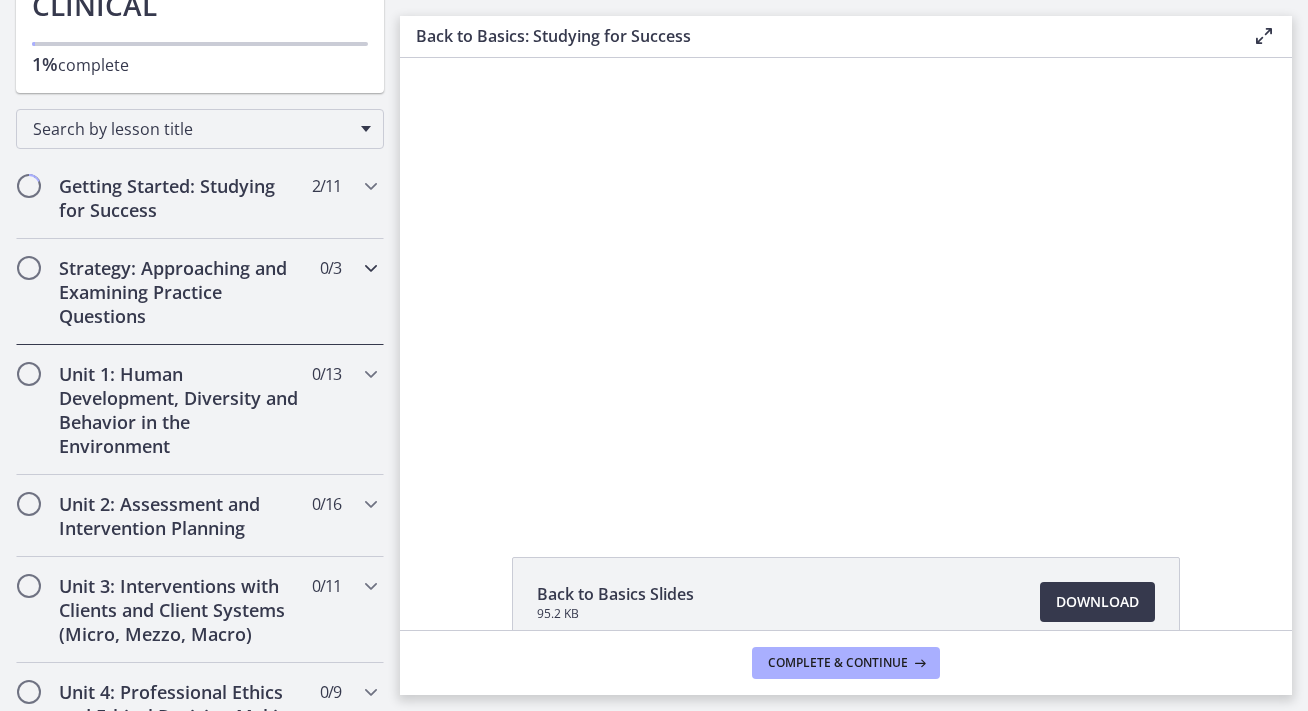 click on "Strategy: Approaching and Examining Practice Questions" at bounding box center (181, 292) 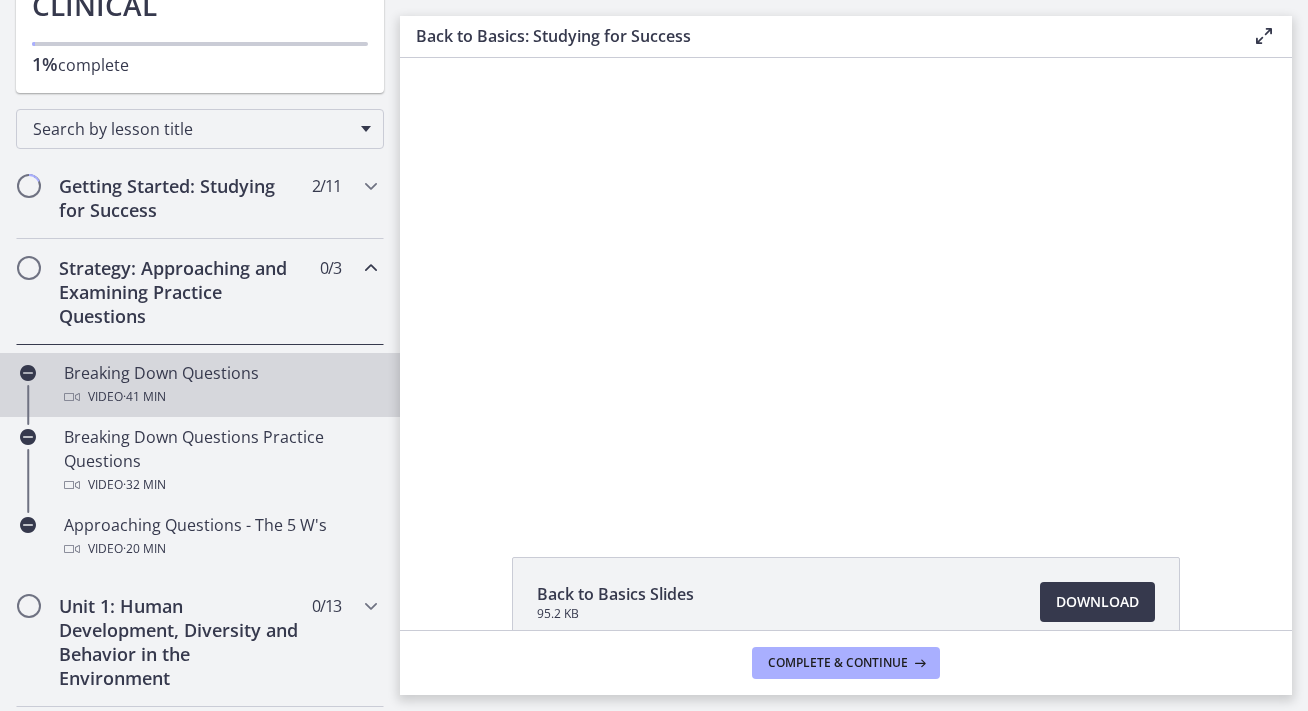 click on "·  41 min" at bounding box center [144, 397] 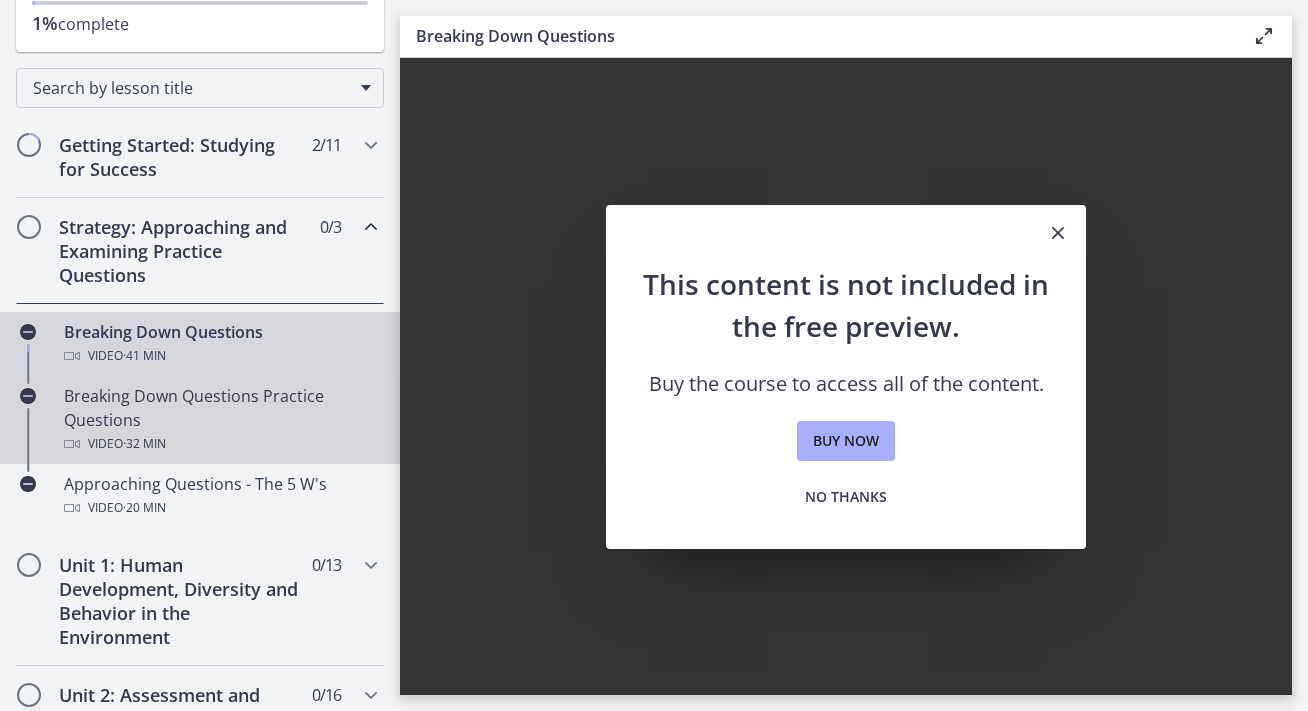 scroll, scrollTop: 247, scrollLeft: 0, axis: vertical 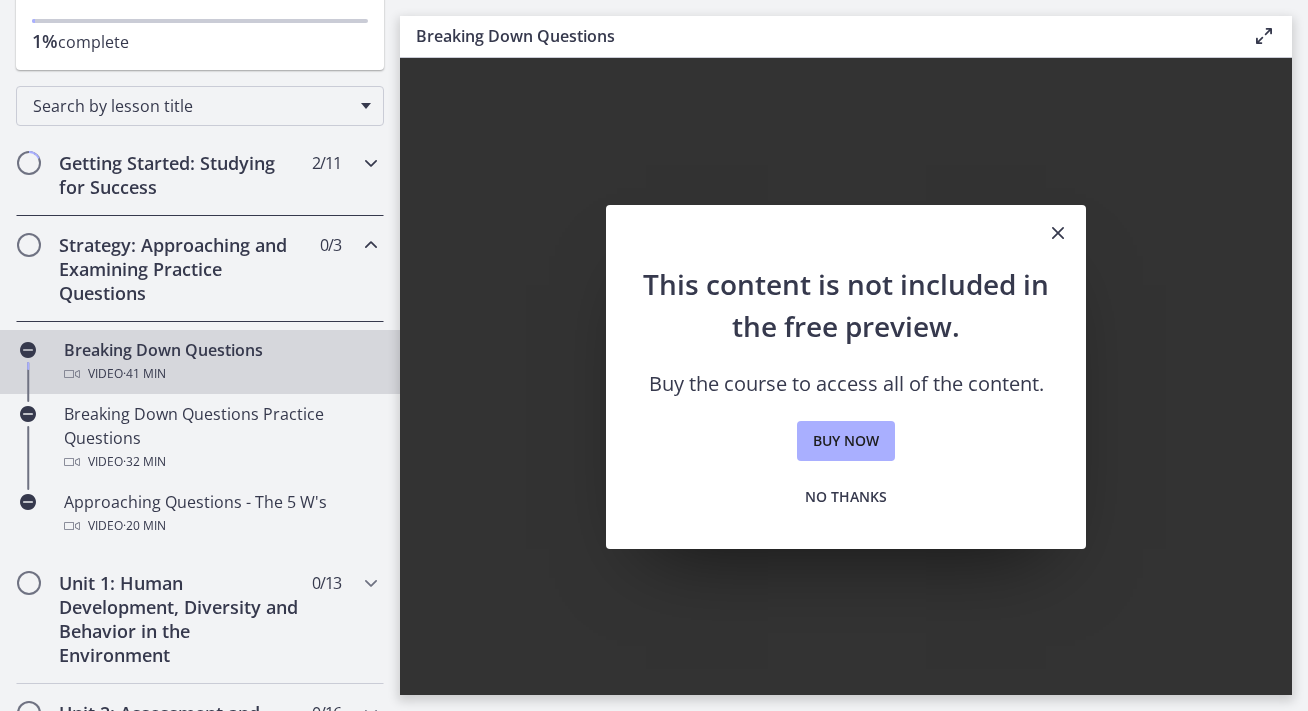 click on "Getting Started: Studying for Success" at bounding box center (181, 175) 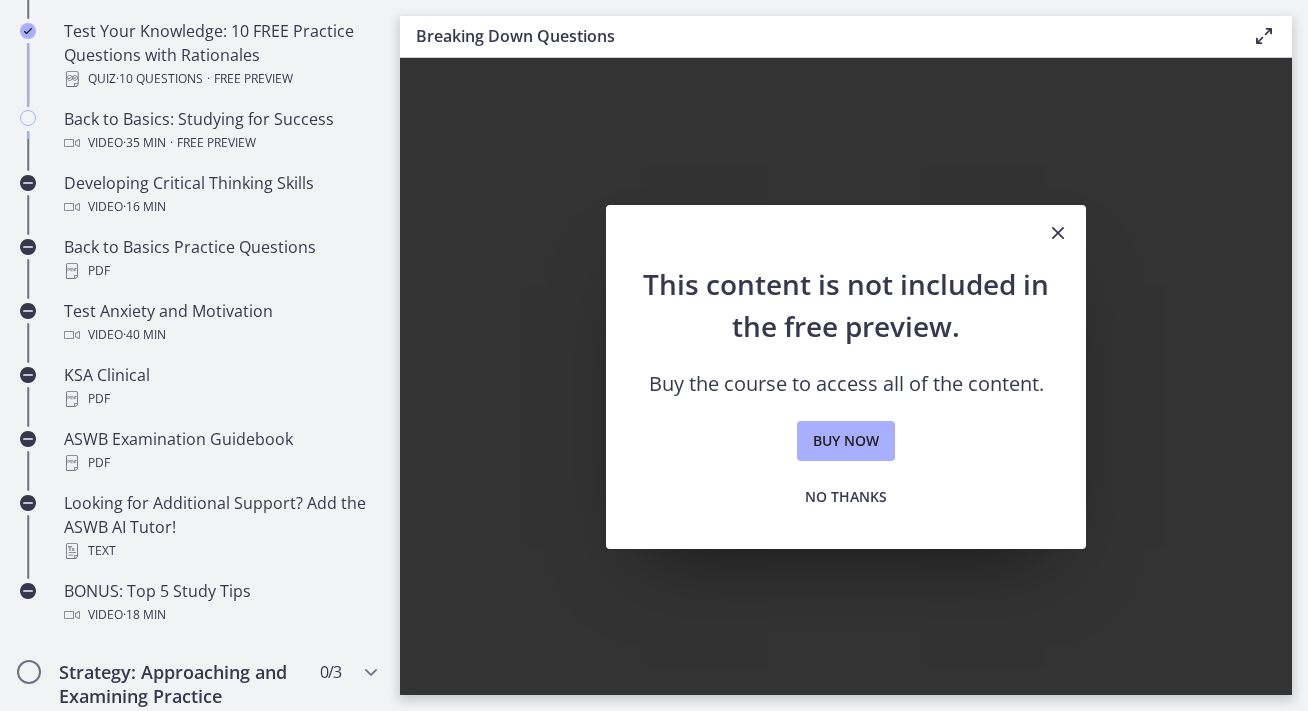 scroll, scrollTop: 614, scrollLeft: 0, axis: vertical 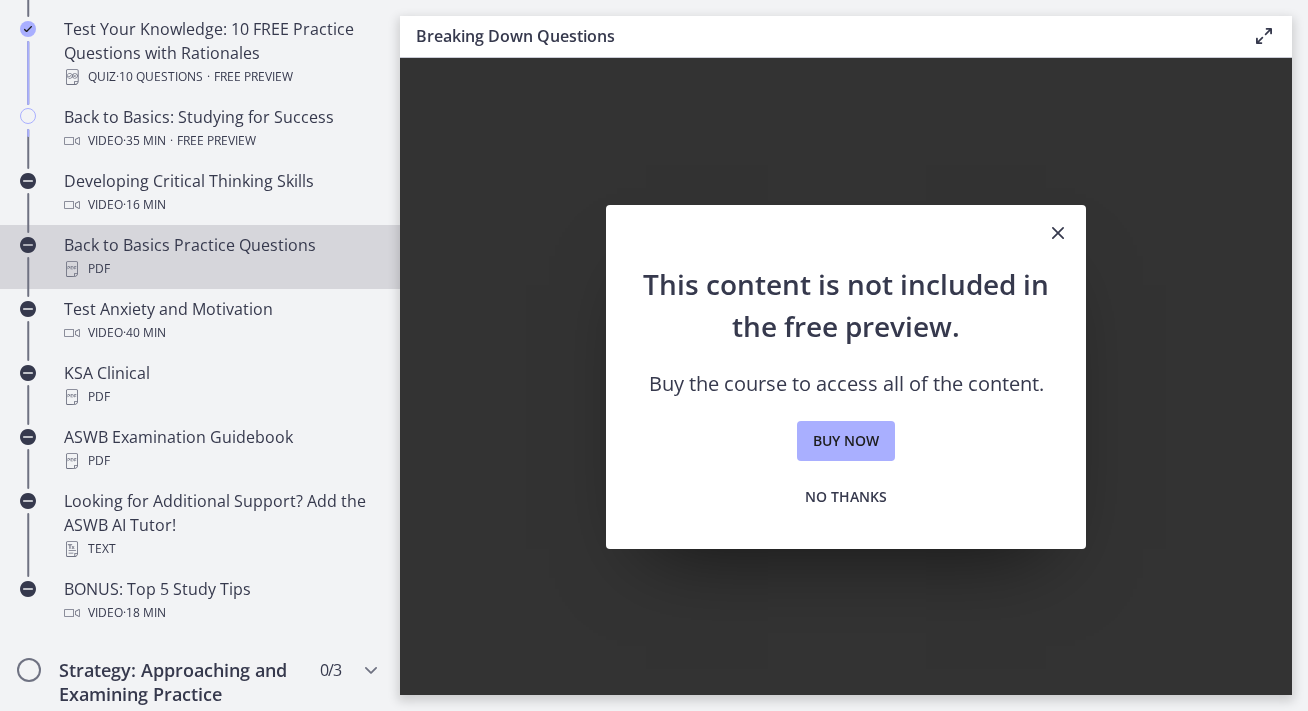 click on "Back to Basics Practice Questions
PDF" at bounding box center (220, 257) 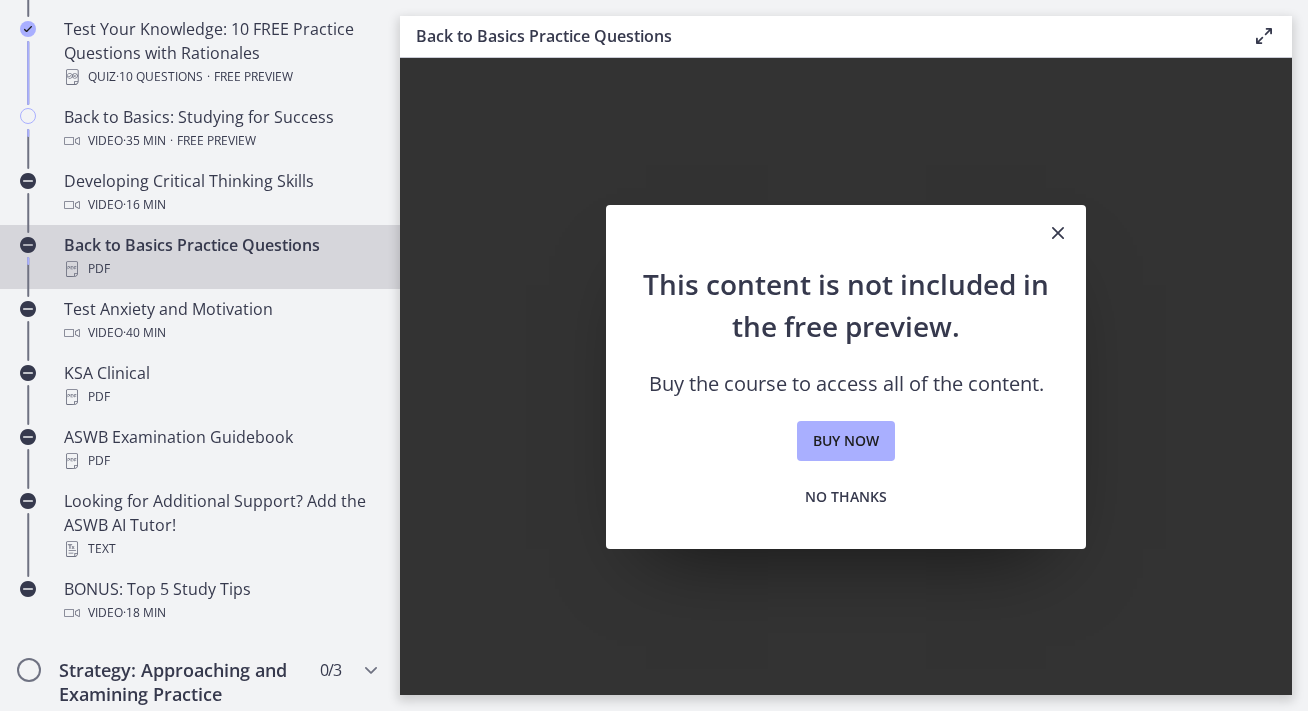 click at bounding box center (1058, 233) 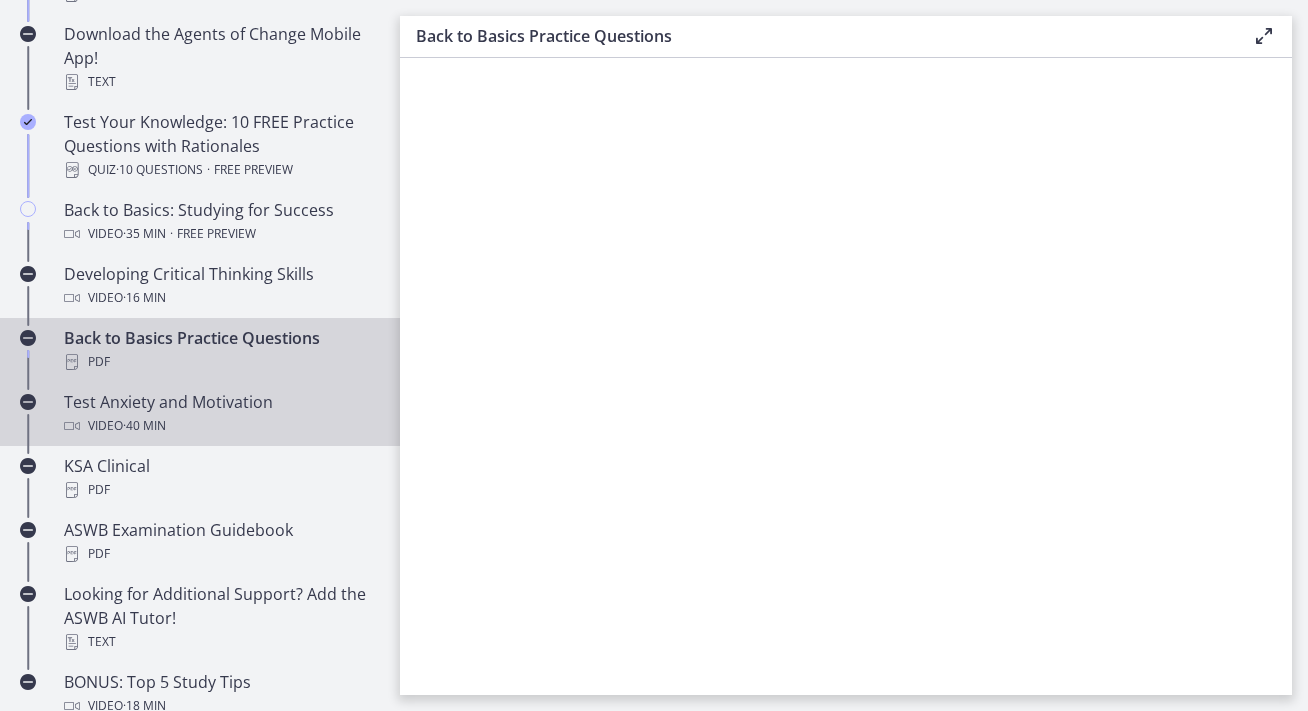 scroll, scrollTop: 485, scrollLeft: 0, axis: vertical 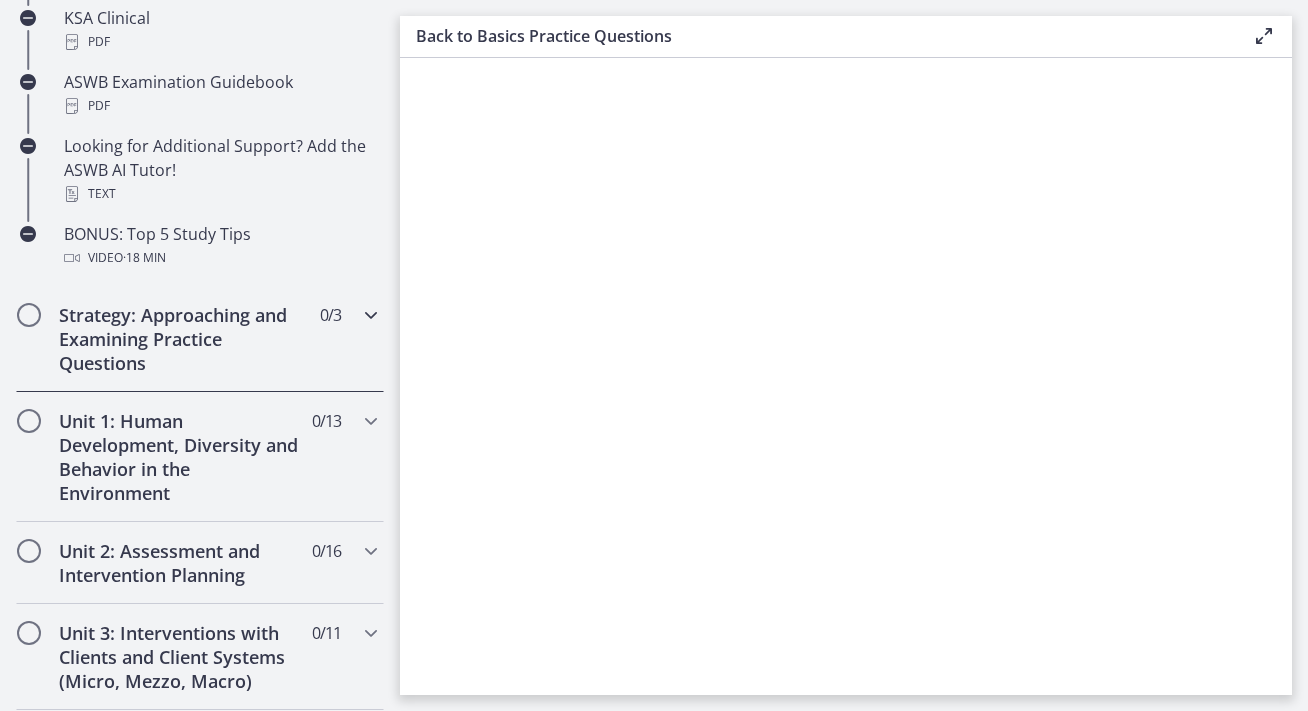 click on "Strategy: Approaching and Examining Practice Questions" at bounding box center [181, 339] 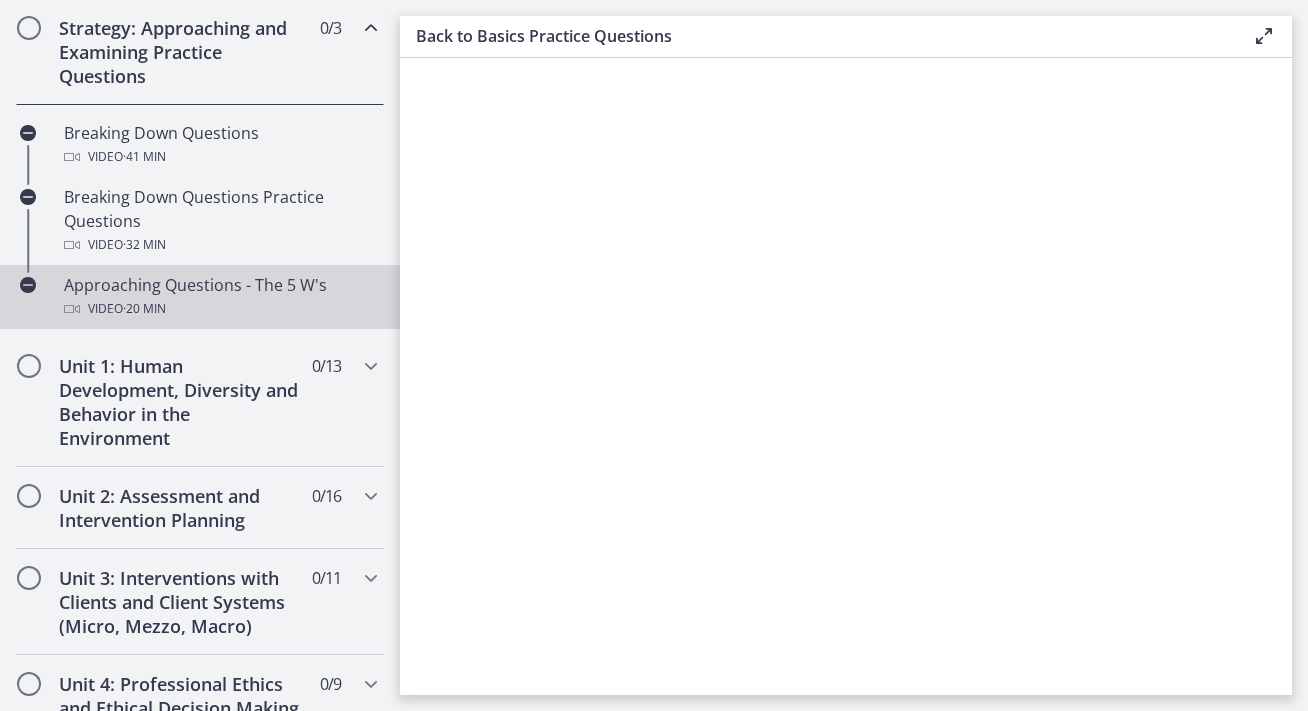 scroll, scrollTop: 445, scrollLeft: 0, axis: vertical 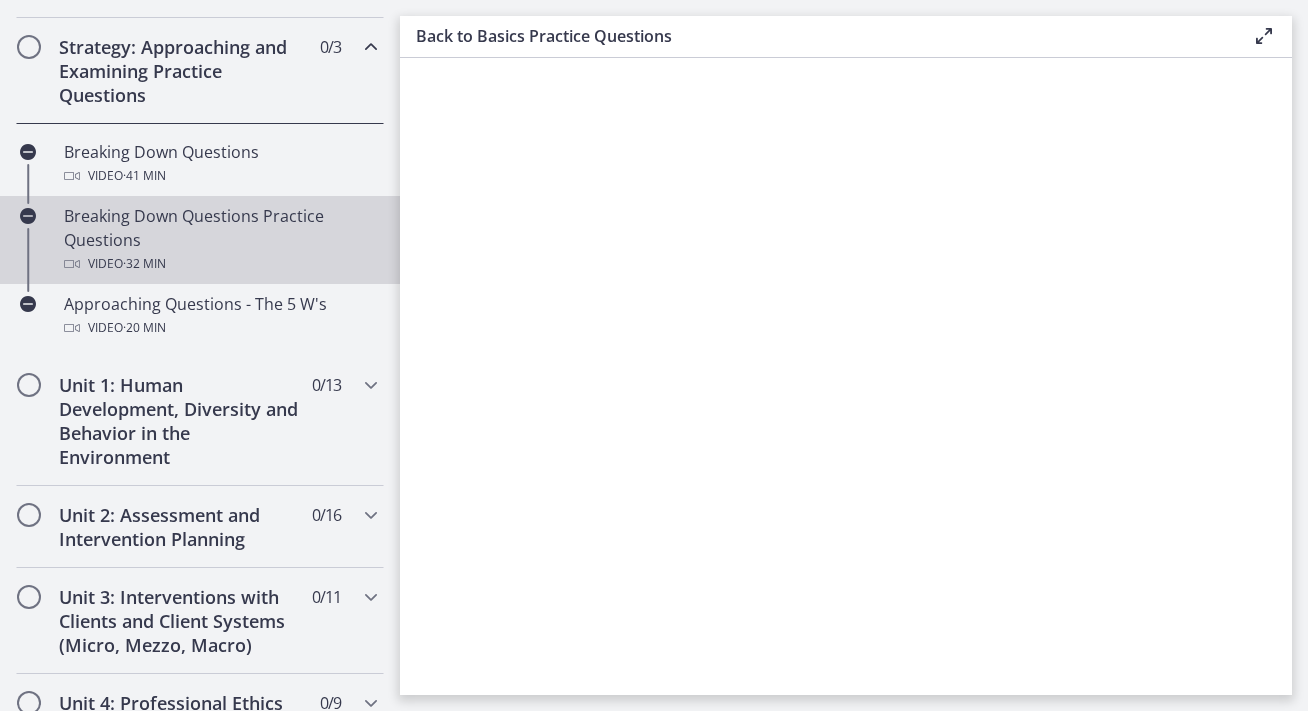 click on "Breaking Down Questions Practice Questions
Video
·  32 min" at bounding box center [220, 240] 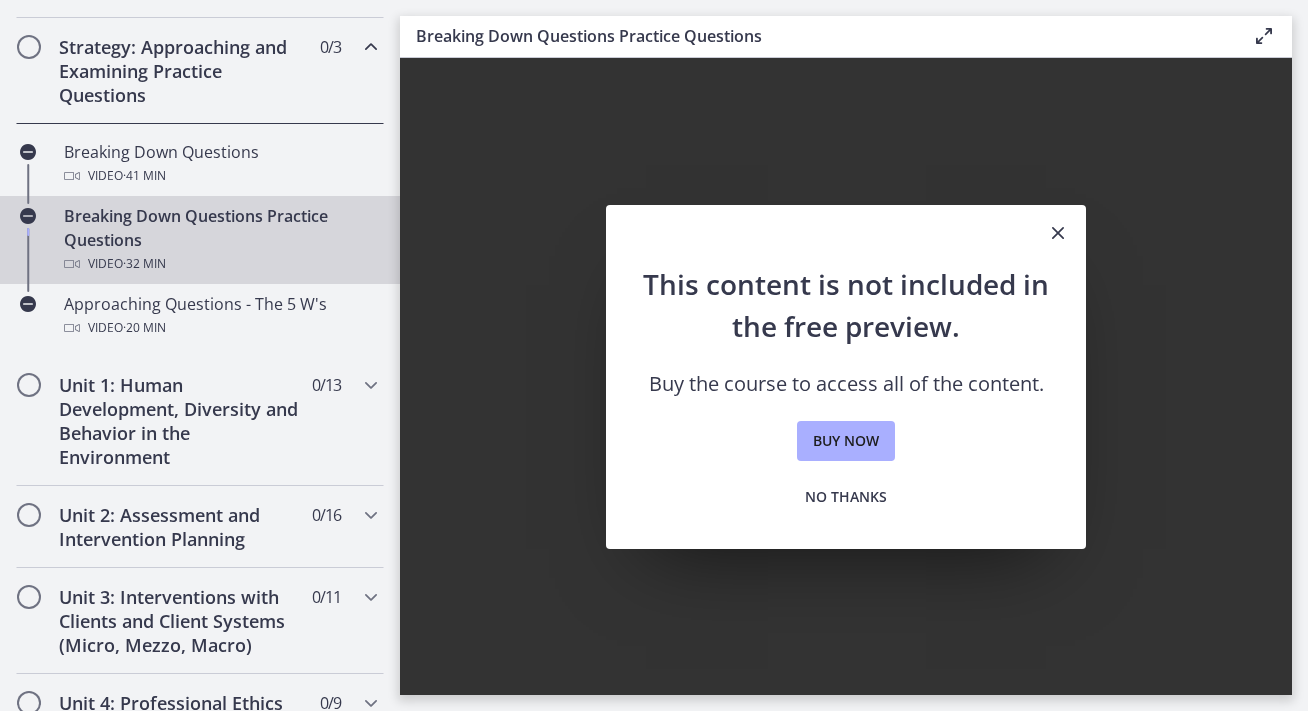 click at bounding box center [1058, 233] 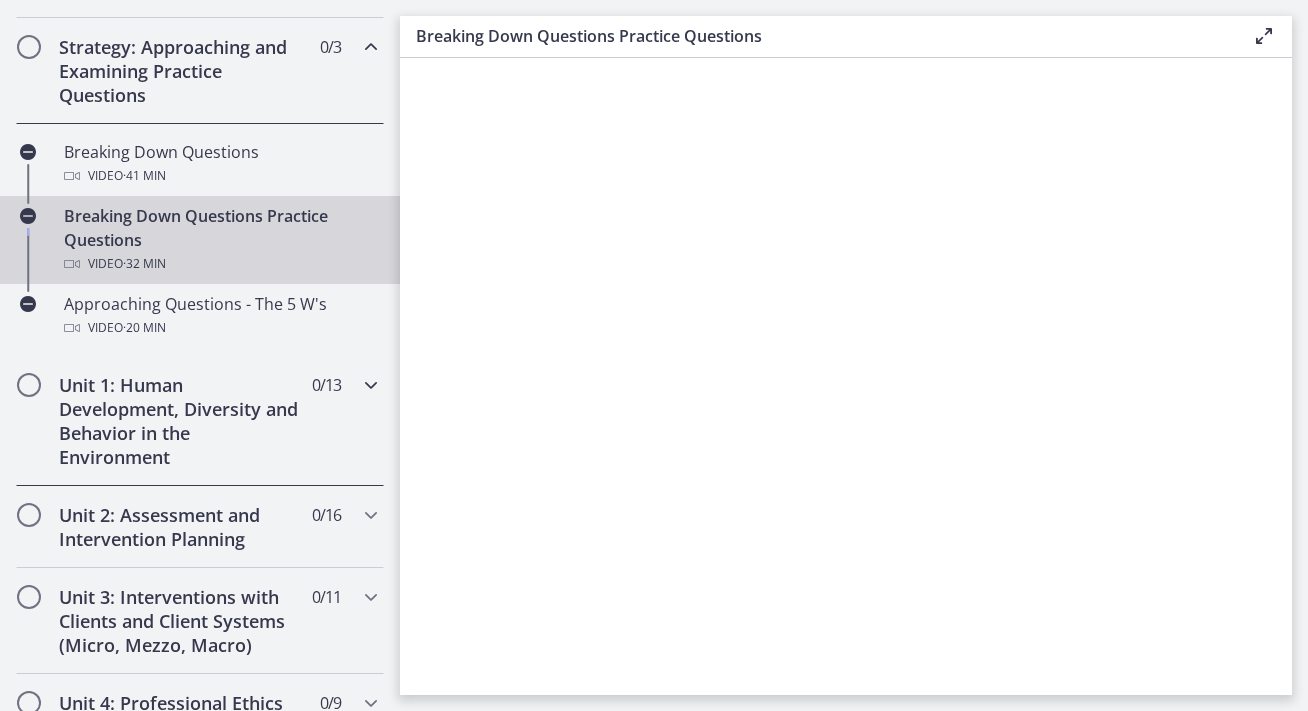 click on "Unit 1: Human Development, Diversity and Behavior in the Environment" at bounding box center [181, 421] 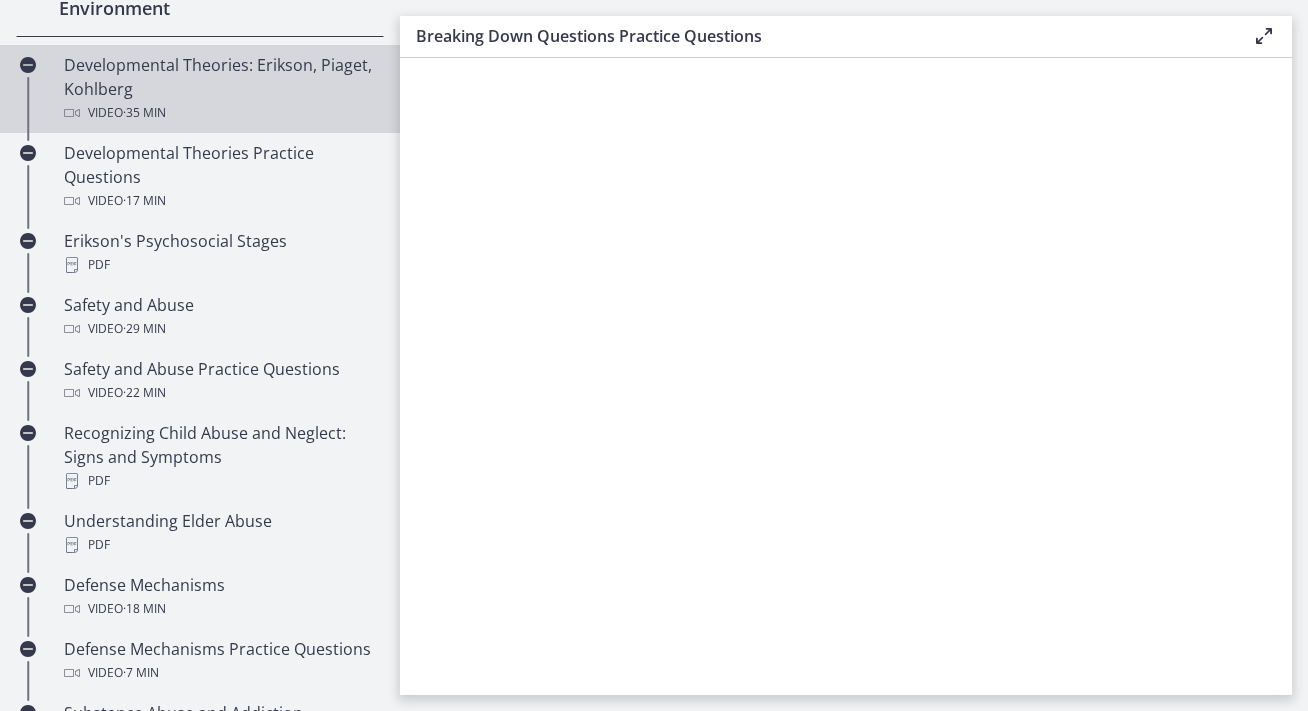 scroll, scrollTop: 664, scrollLeft: 0, axis: vertical 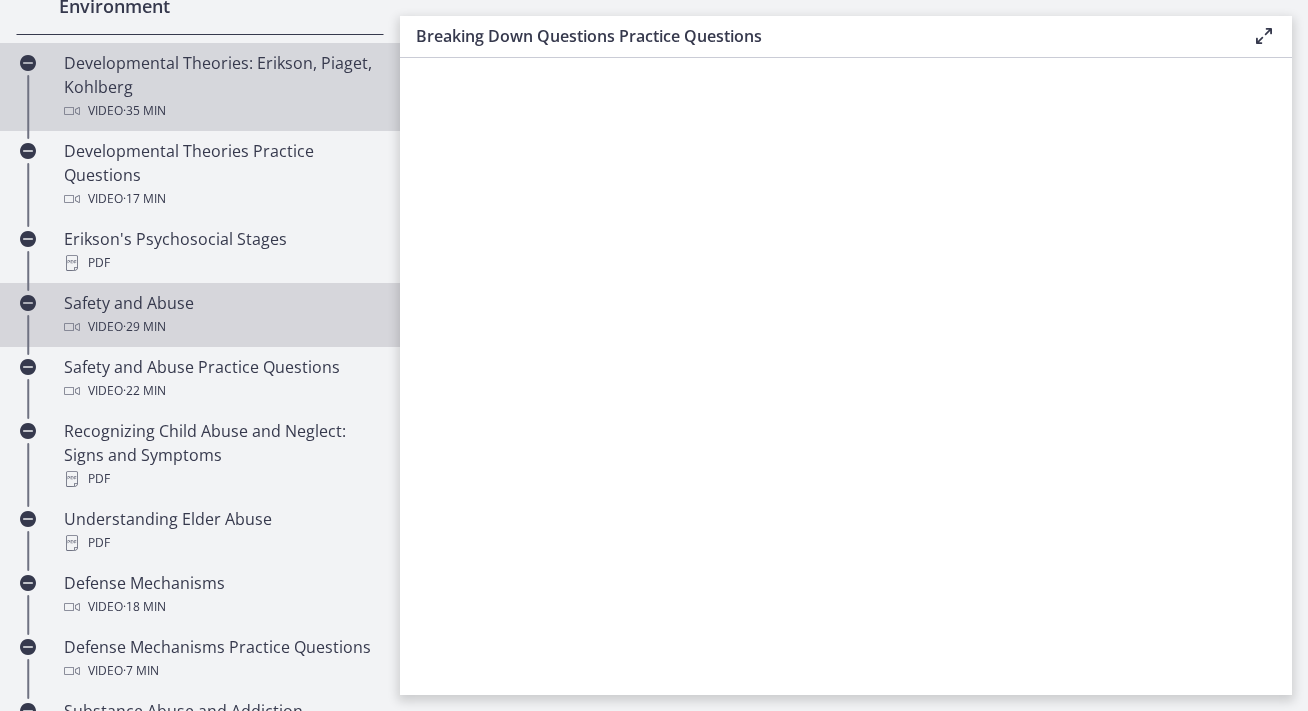 click on "·  29 min" at bounding box center (144, 327) 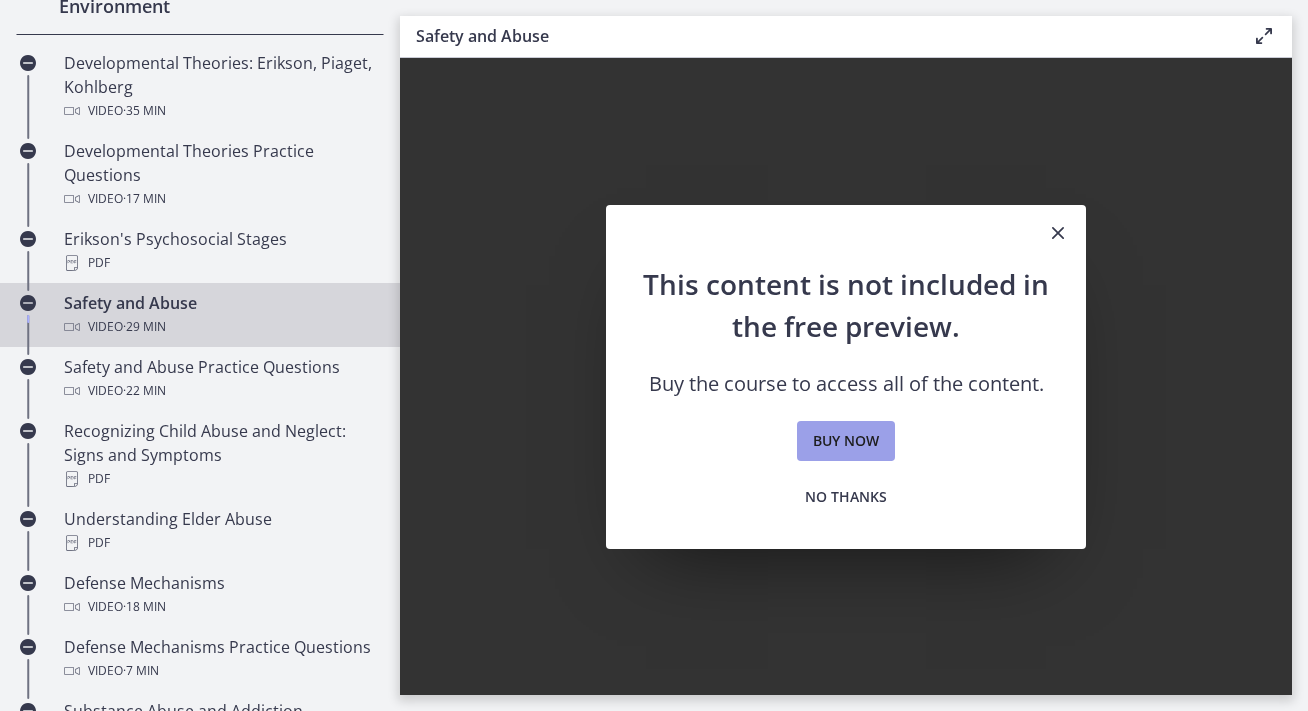 click on "Buy now" at bounding box center (846, 441) 